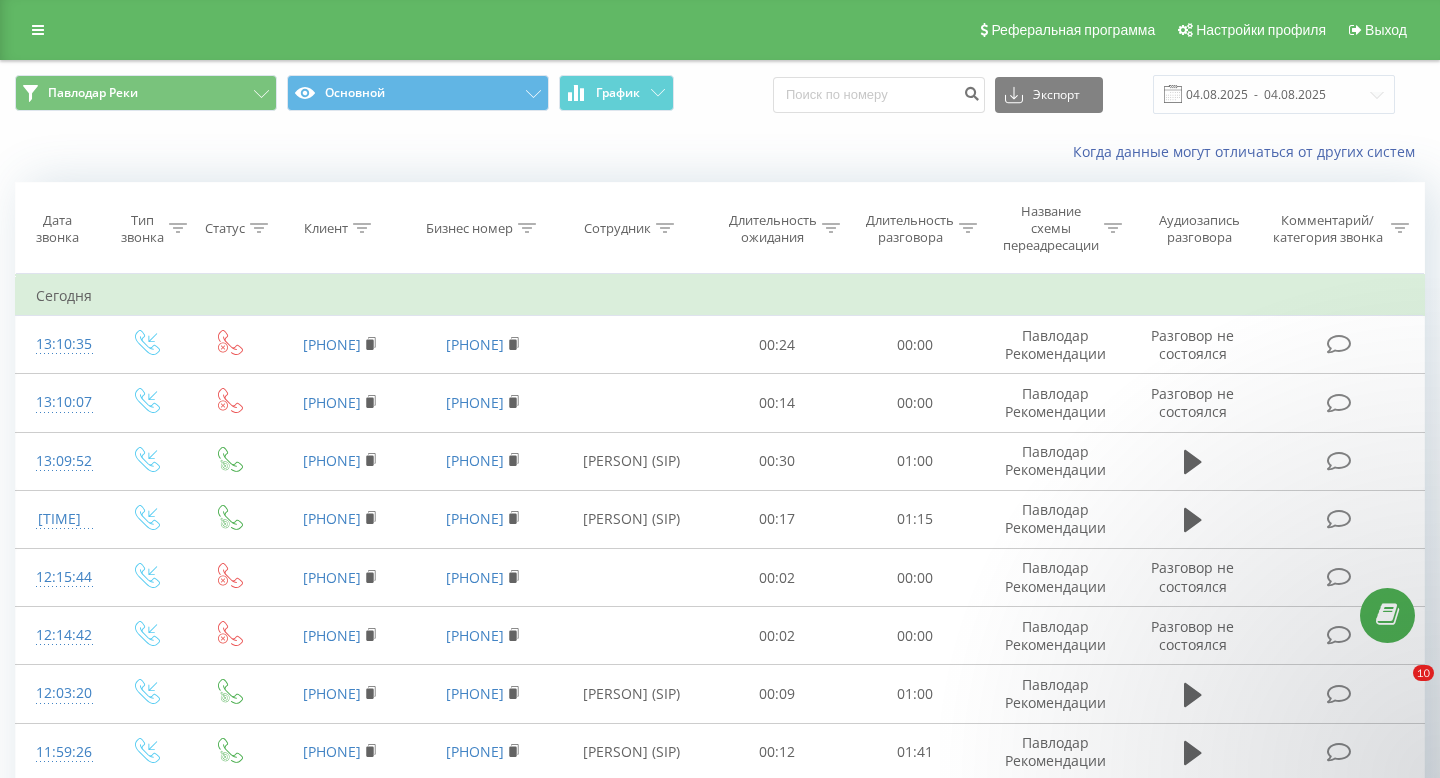 scroll, scrollTop: 0, scrollLeft: 0, axis: both 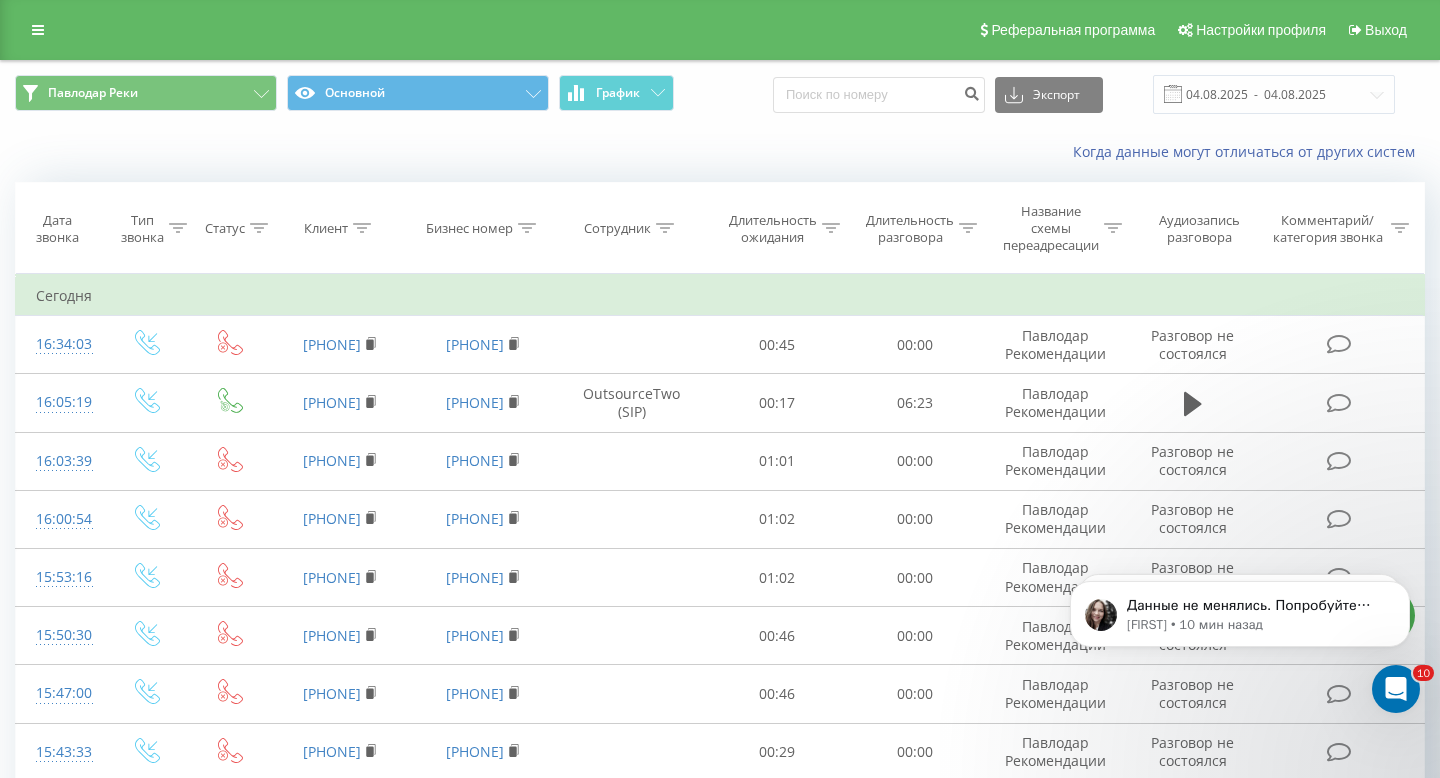 click 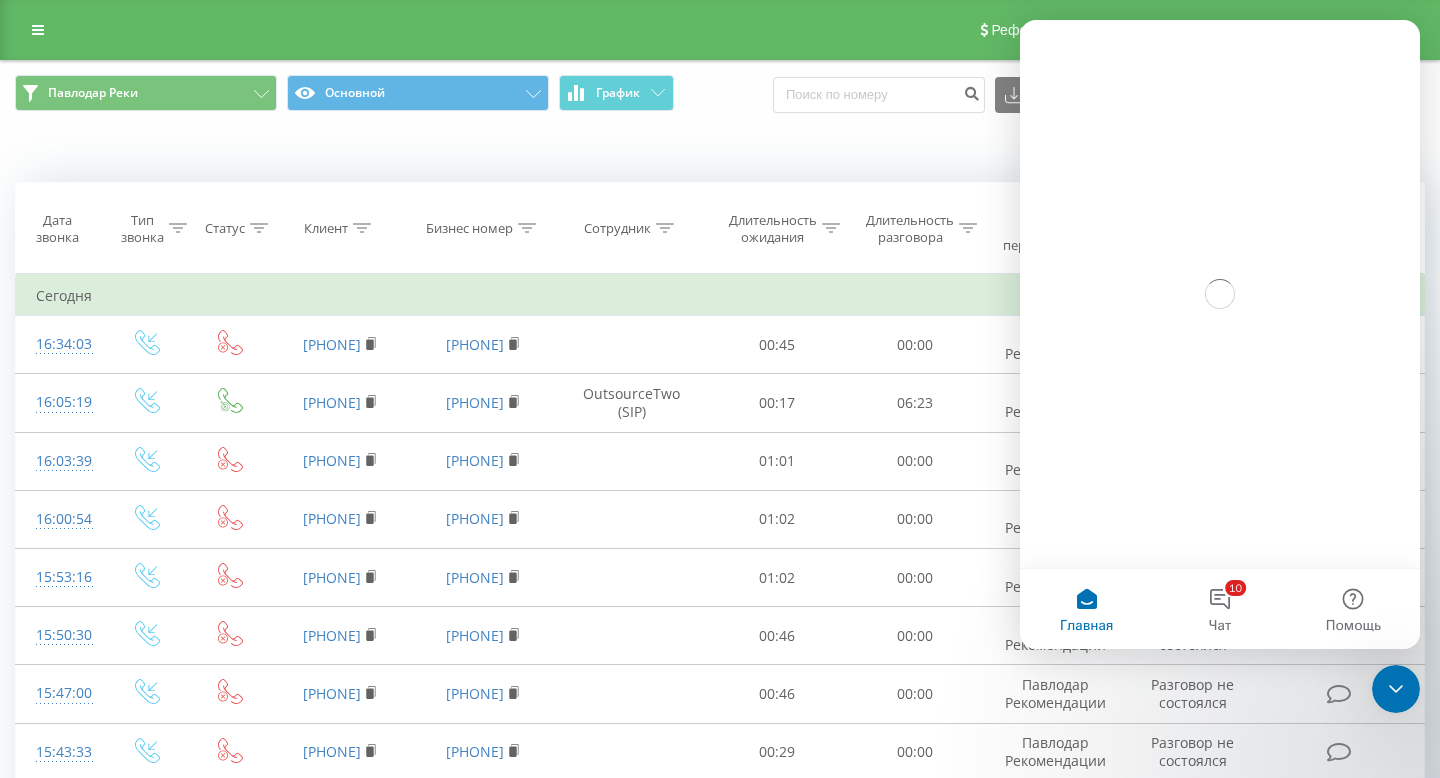 scroll, scrollTop: 0, scrollLeft: 0, axis: both 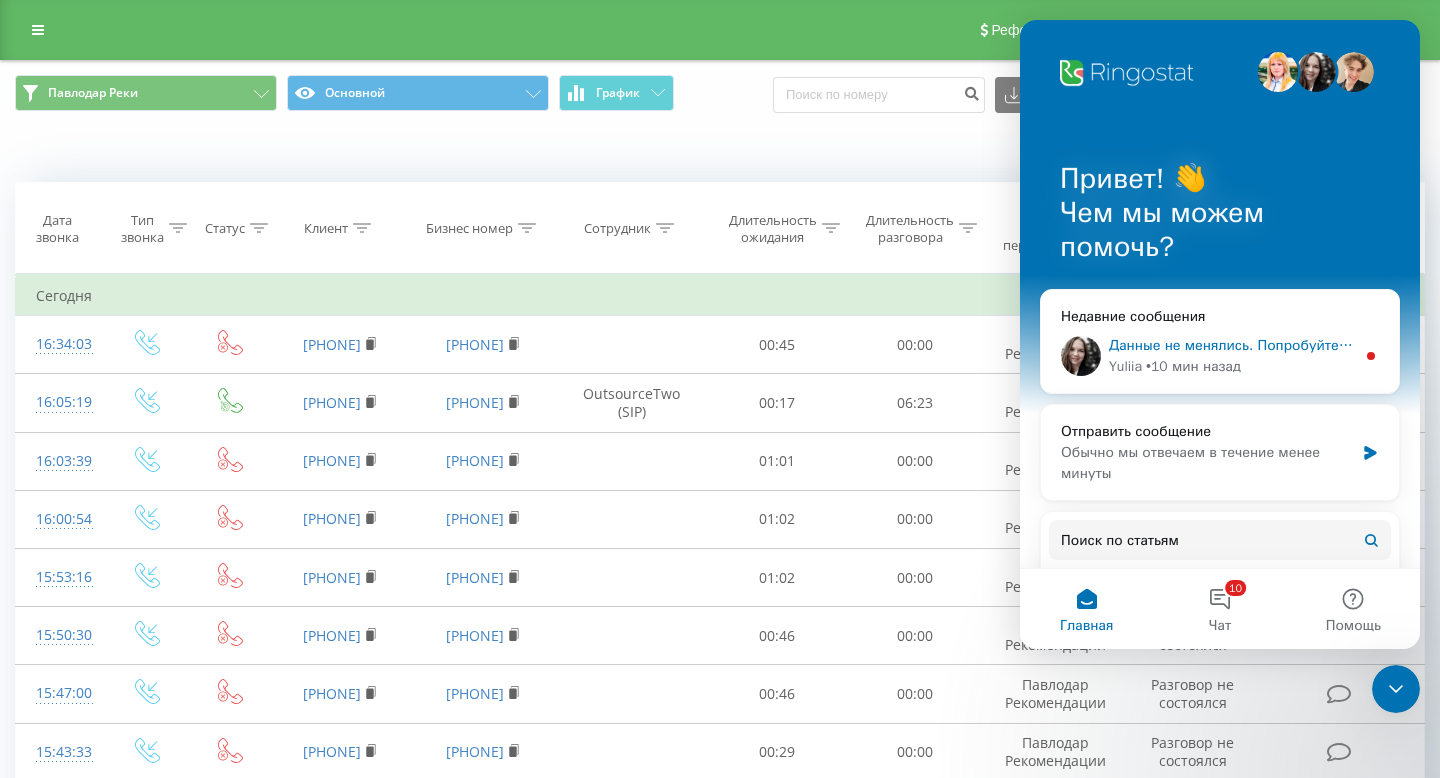 click on "•  10 мин назад" at bounding box center [1193, 366] 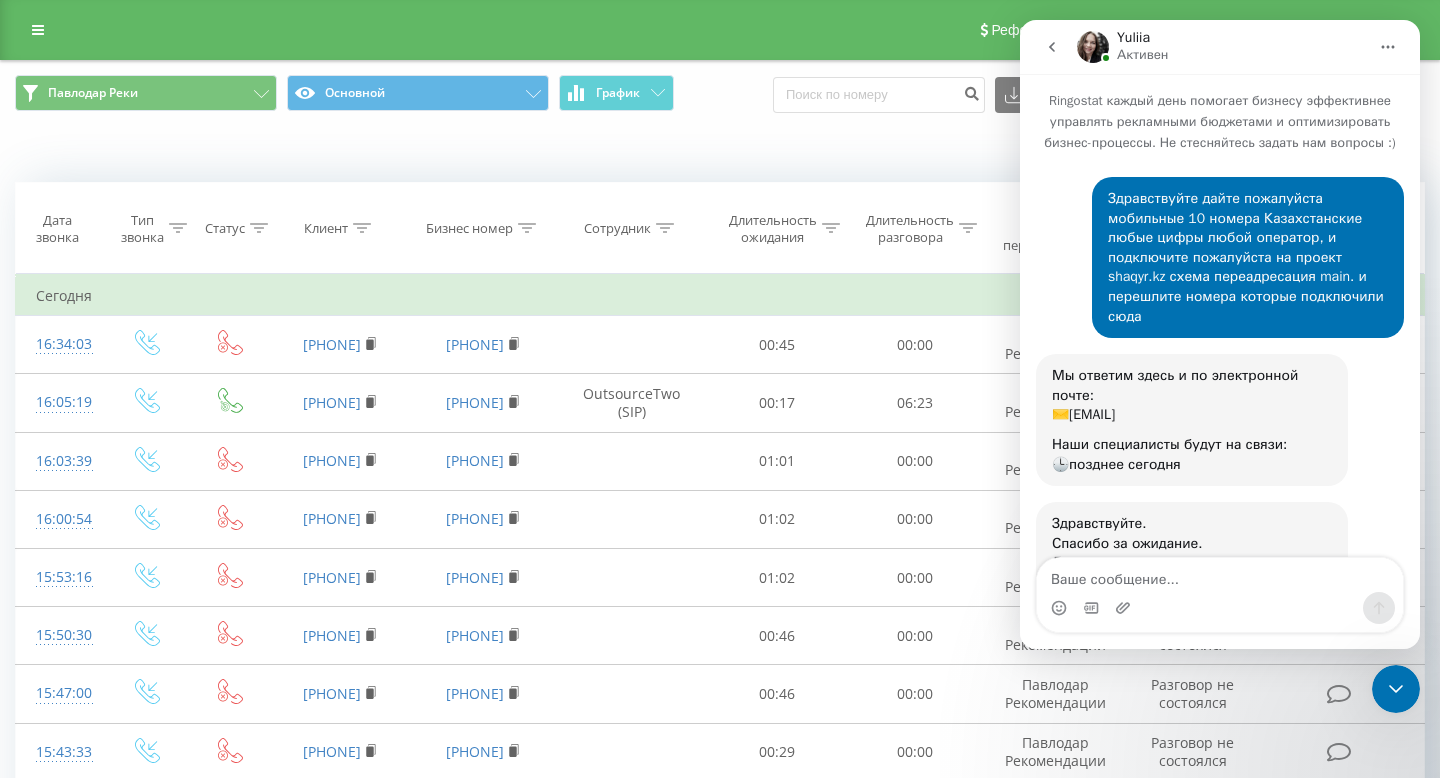 scroll, scrollTop: 3, scrollLeft: 0, axis: vertical 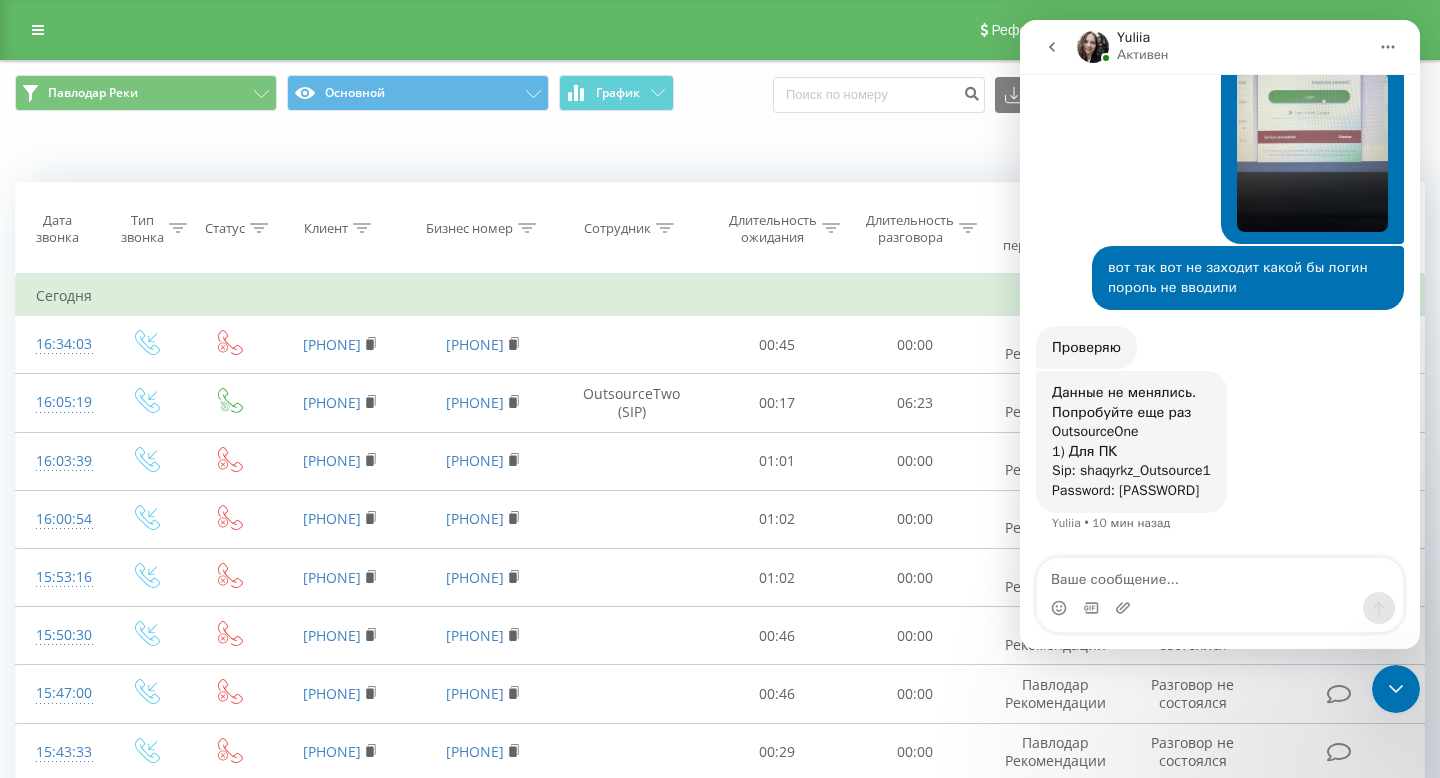 drag, startPoint x: 1237, startPoint y: 491, endPoint x: 1052, endPoint y: 431, distance: 194.4865 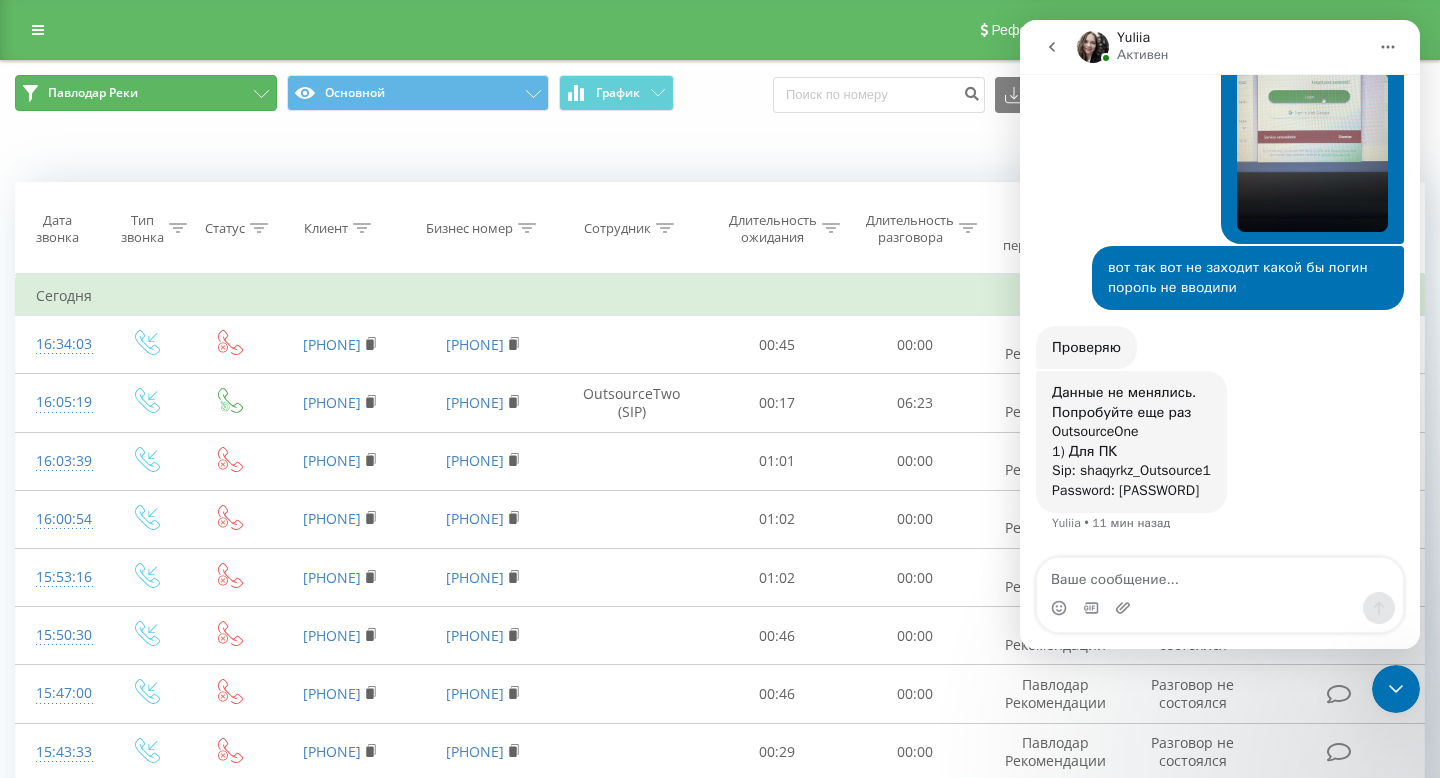 click on "Павлодар Реки" at bounding box center (93, 93) 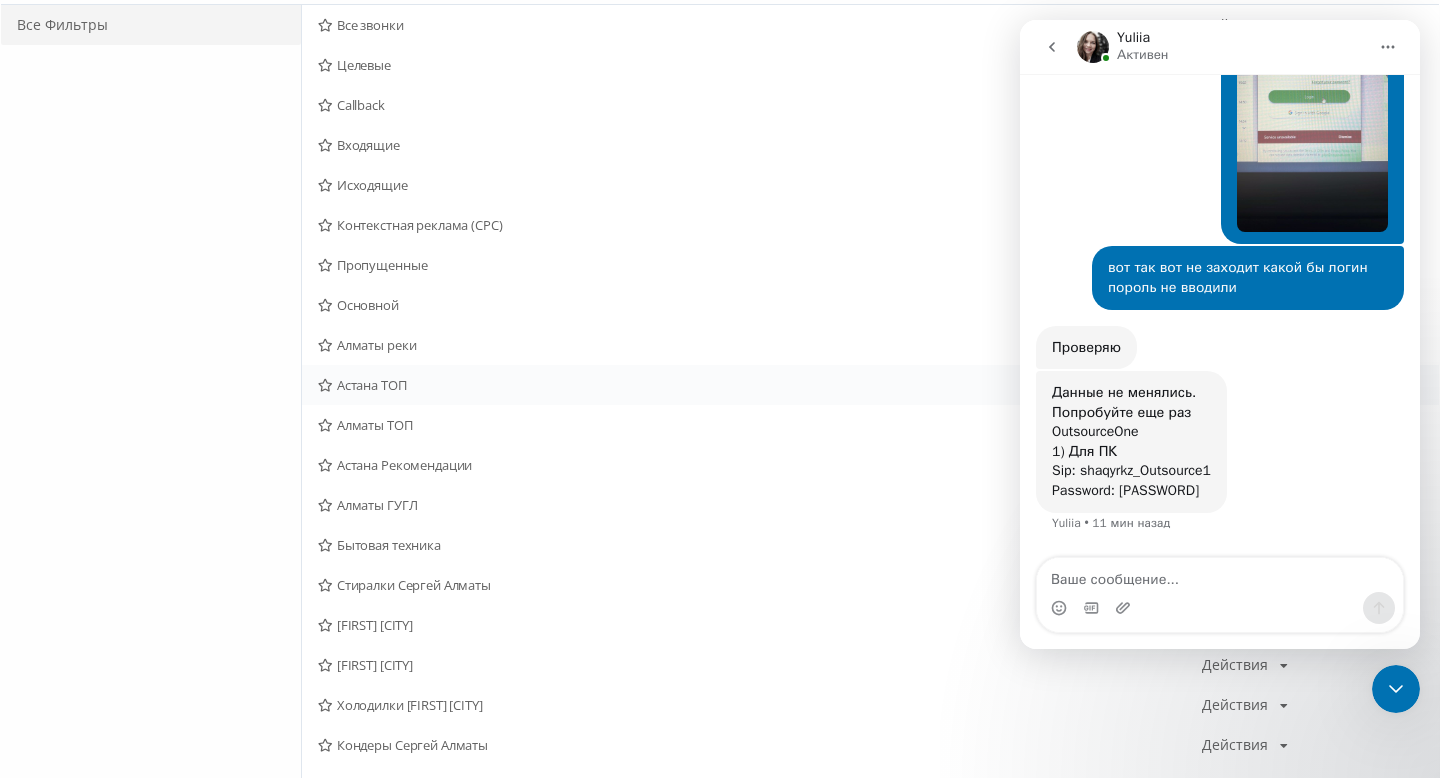 scroll, scrollTop: 238, scrollLeft: 0, axis: vertical 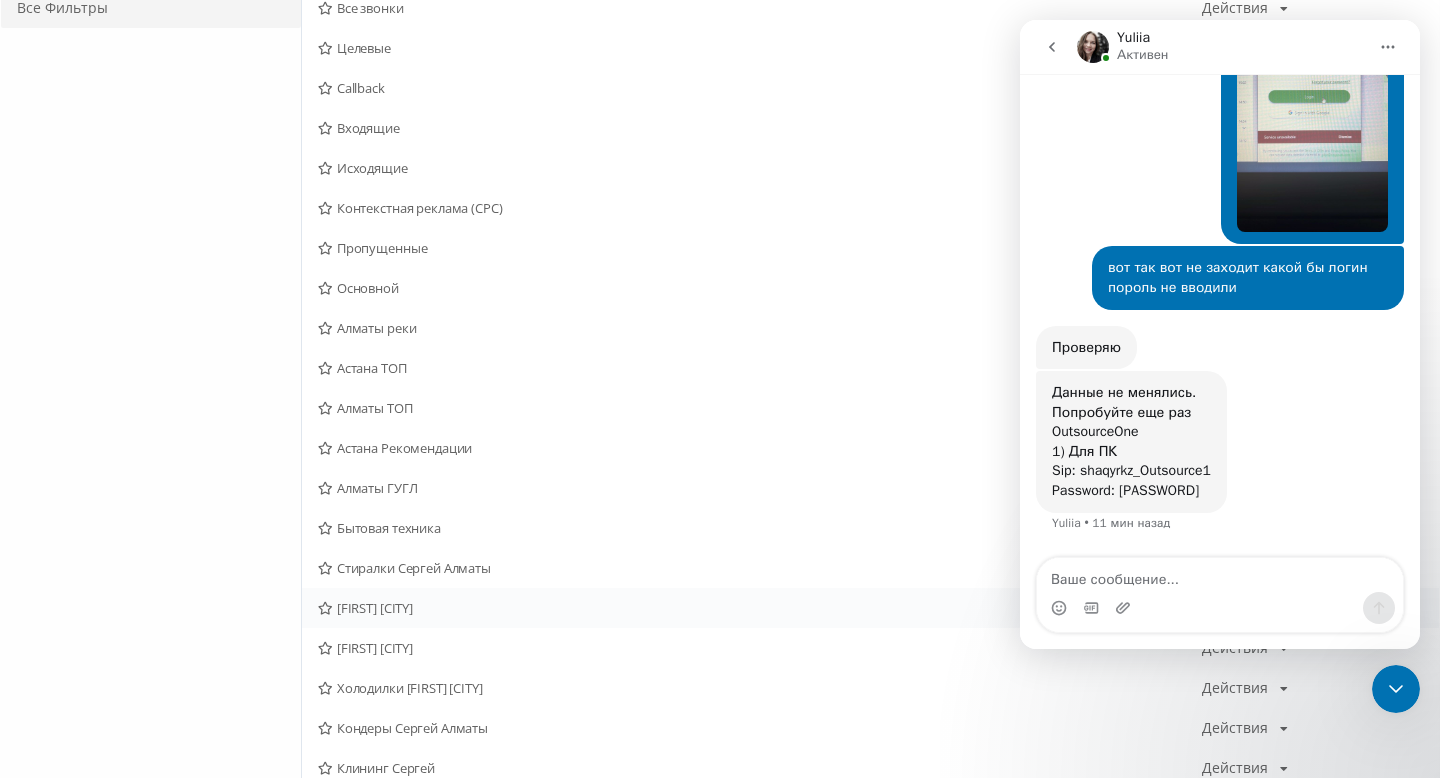 click on "Сергей Алматы Действия Редактировать Копировать Удалить По умолчанию Поделиться" at bounding box center [870, 608] 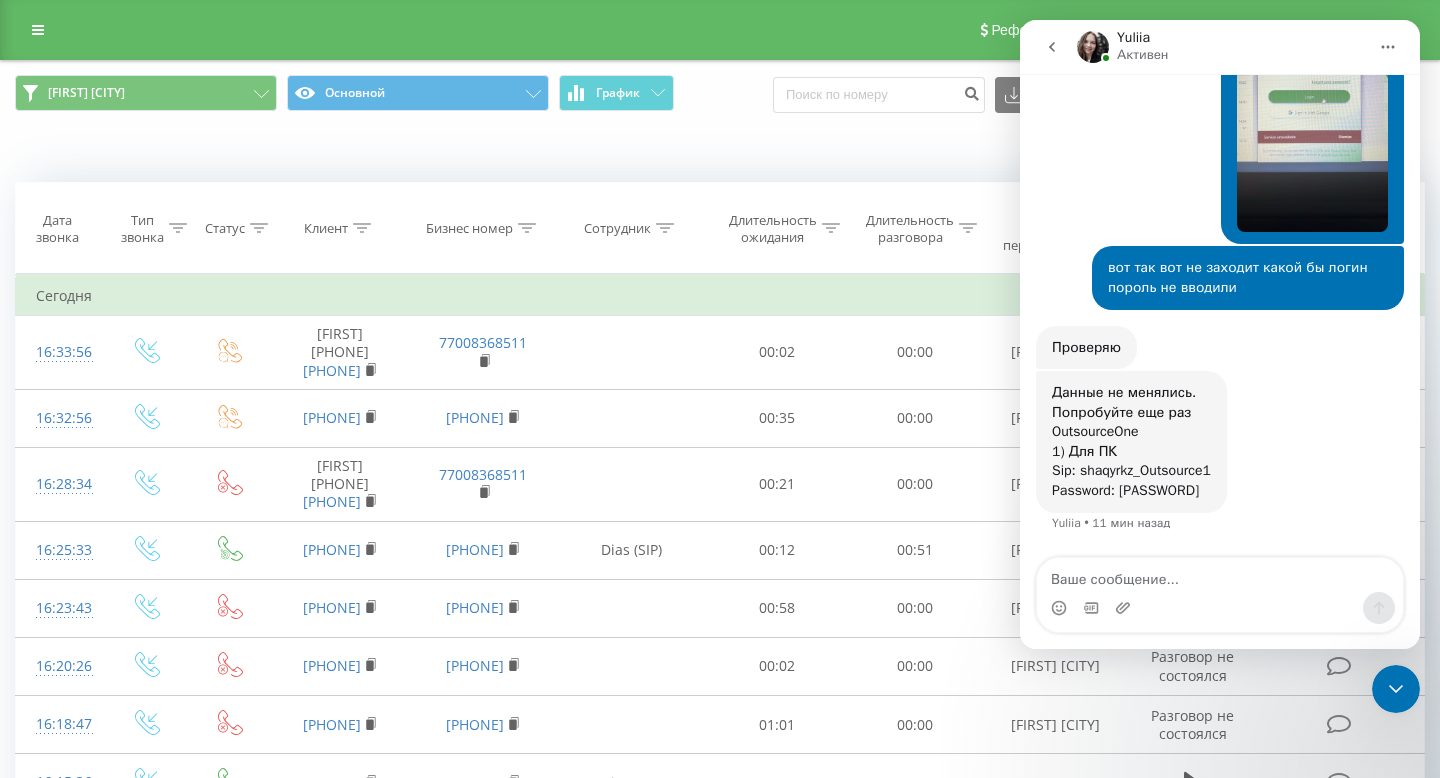 click at bounding box center [1396, 689] 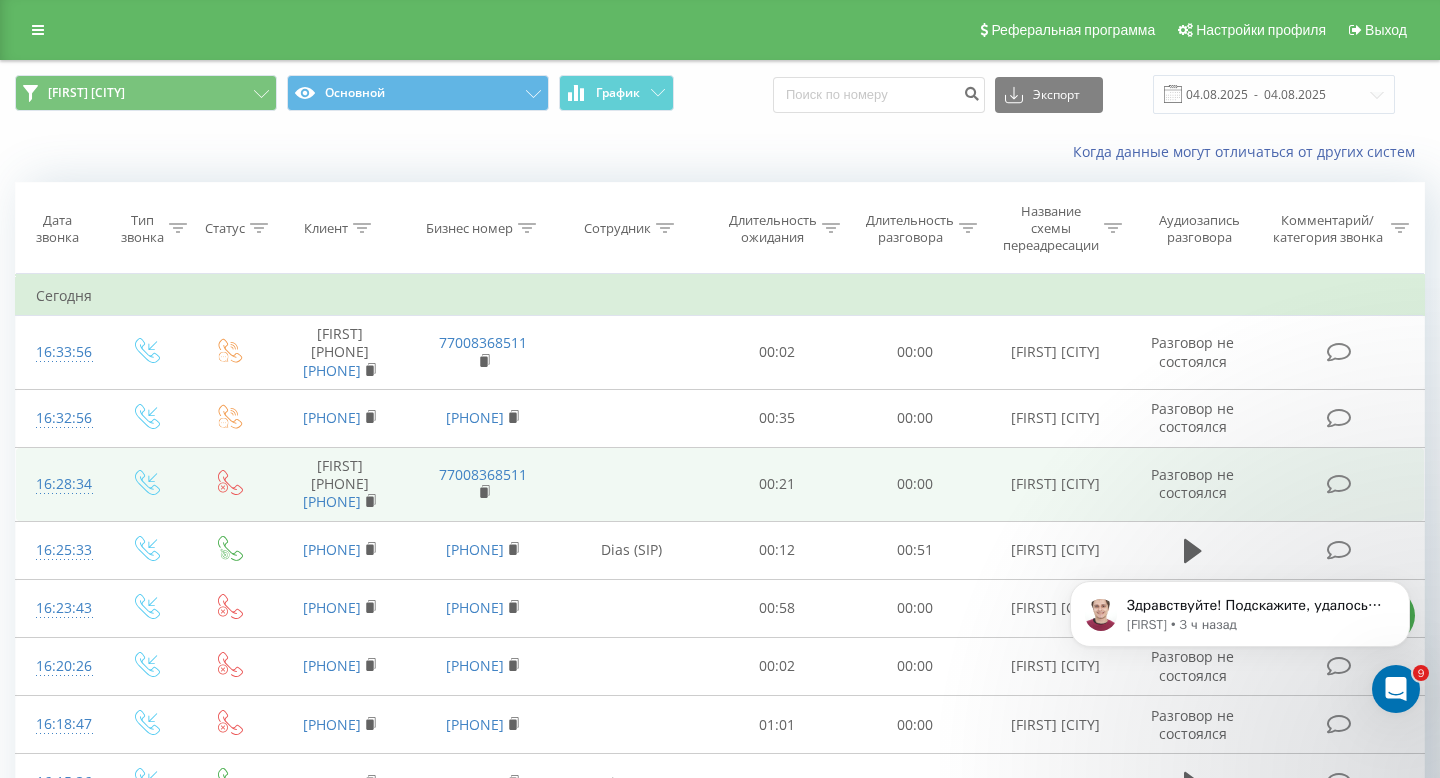 scroll, scrollTop: 0, scrollLeft: 0, axis: both 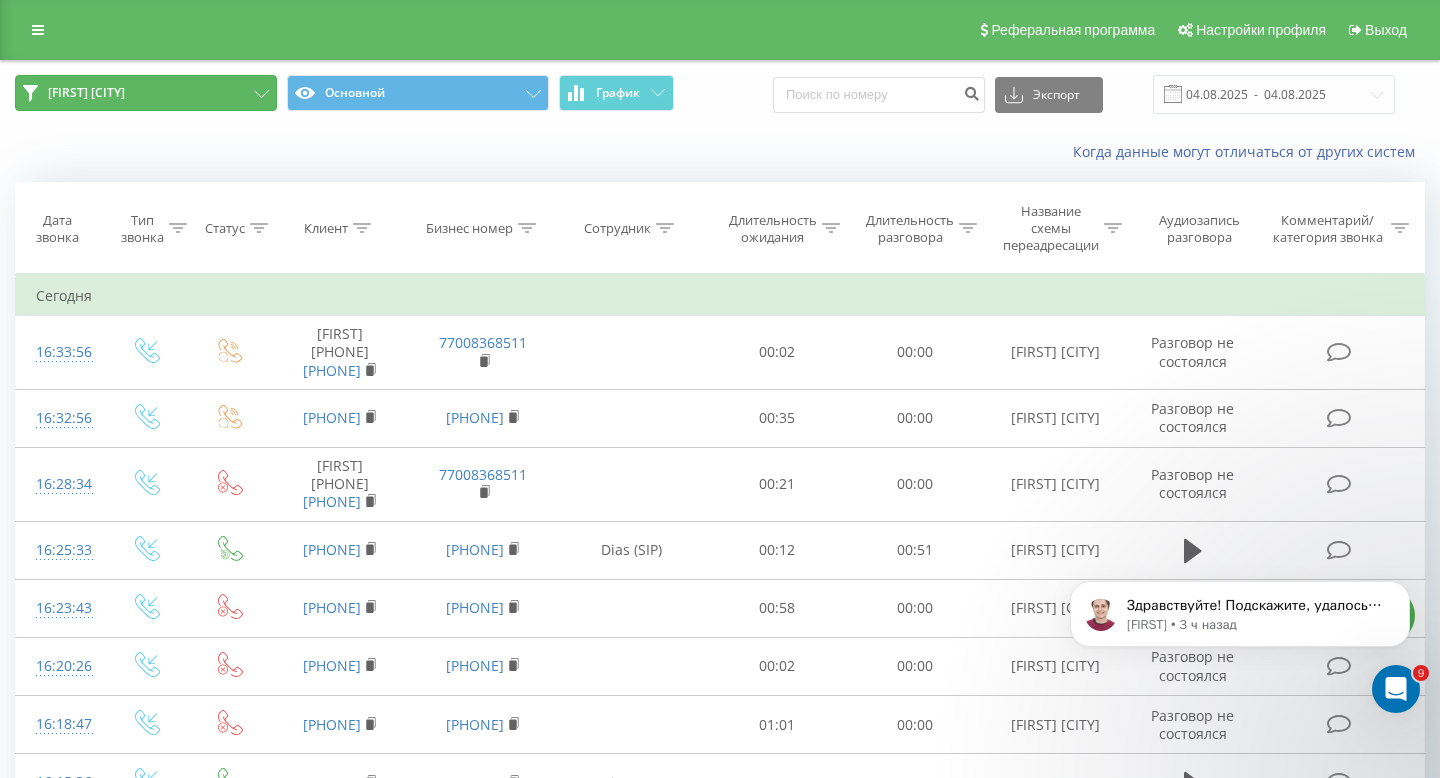 click on "[FIRST] [CITY]" at bounding box center [146, 93] 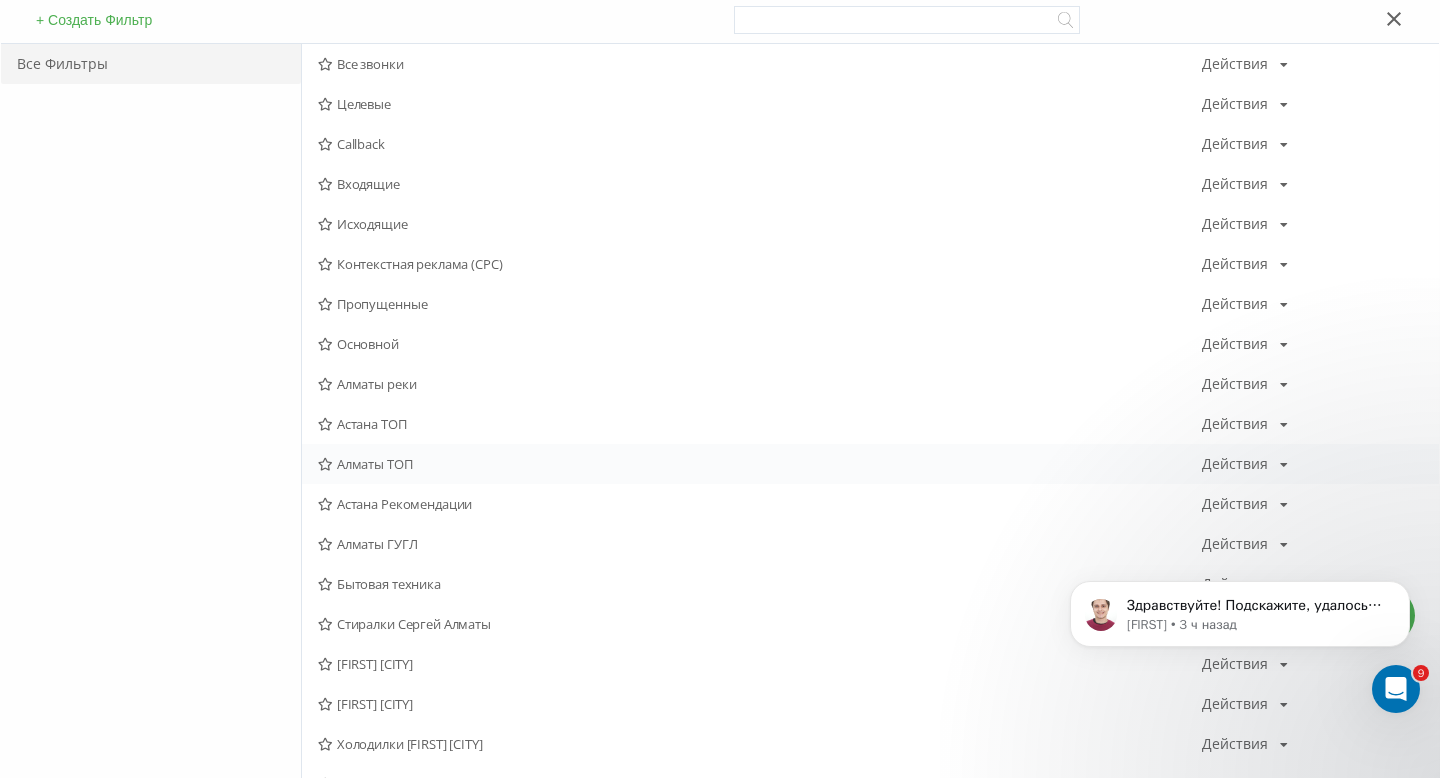 scroll, scrollTop: 206, scrollLeft: 0, axis: vertical 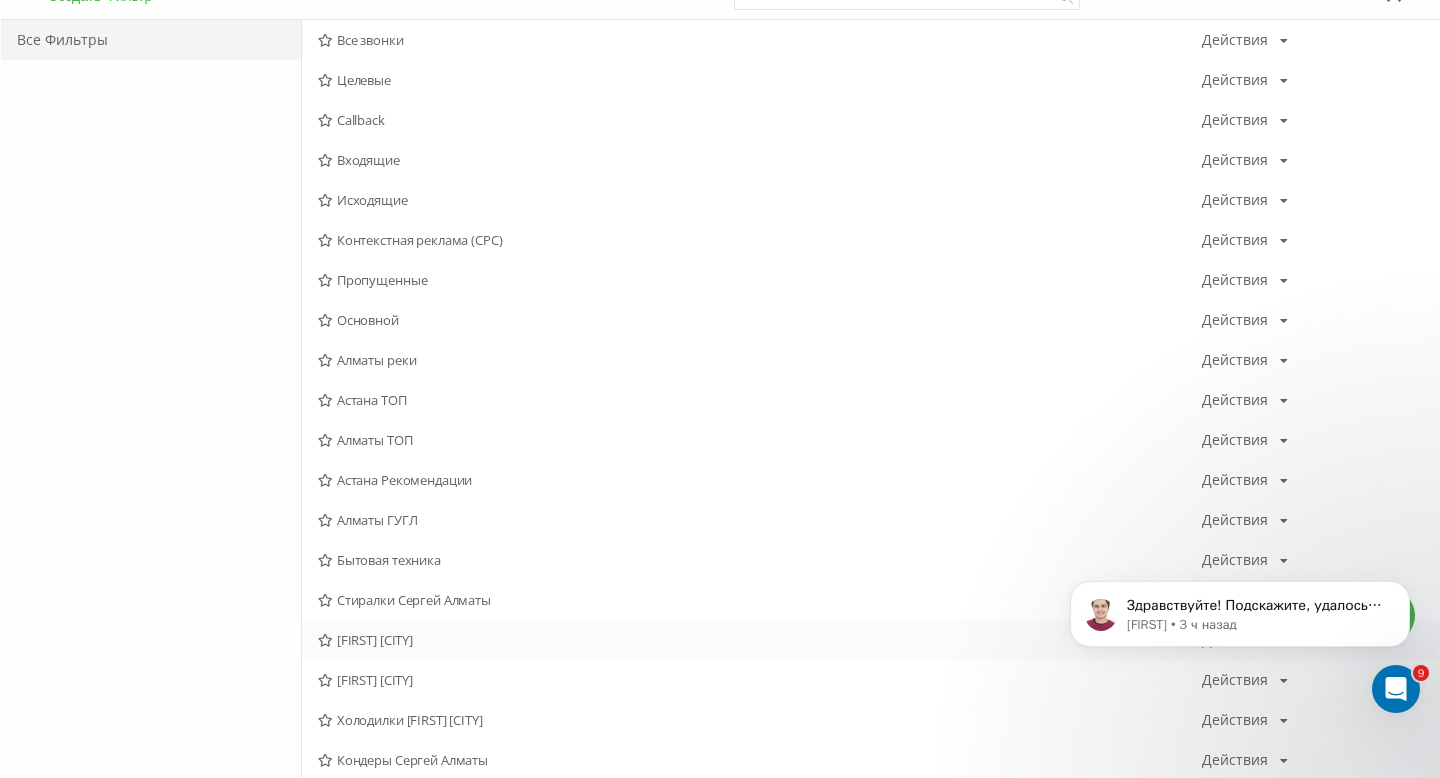 click on "[FIRST] [CITY]" at bounding box center [760, 640] 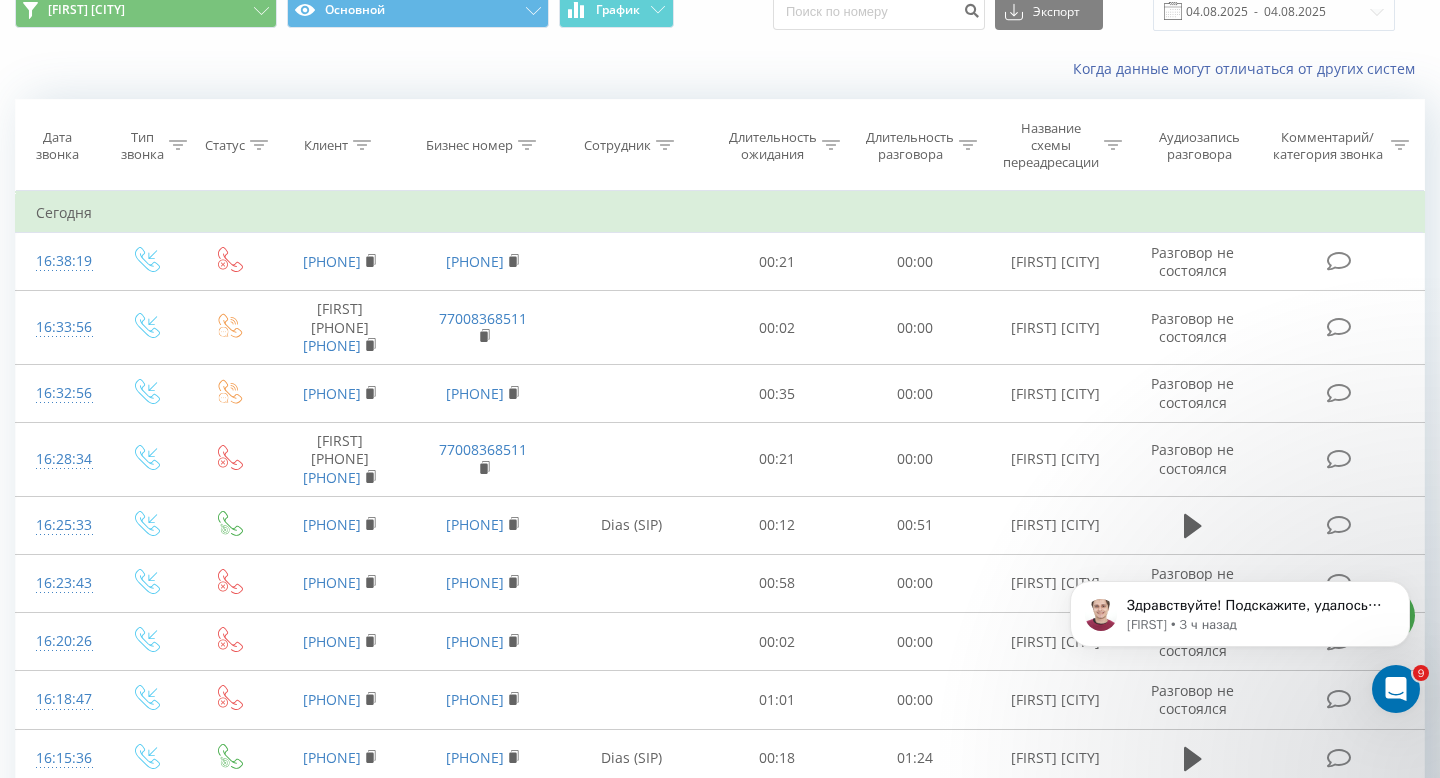 scroll, scrollTop: 0, scrollLeft: 0, axis: both 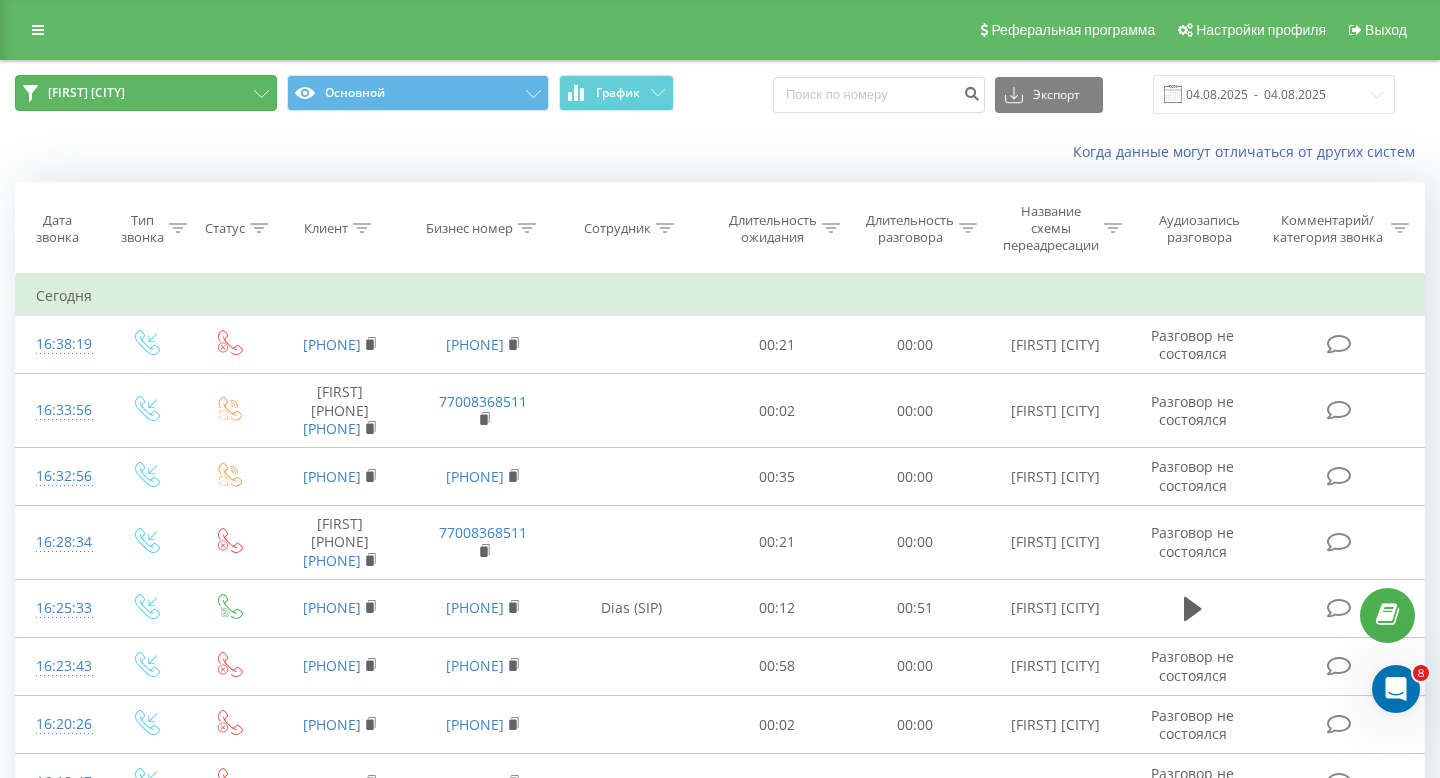 click on "Сергей Алматы" at bounding box center [146, 93] 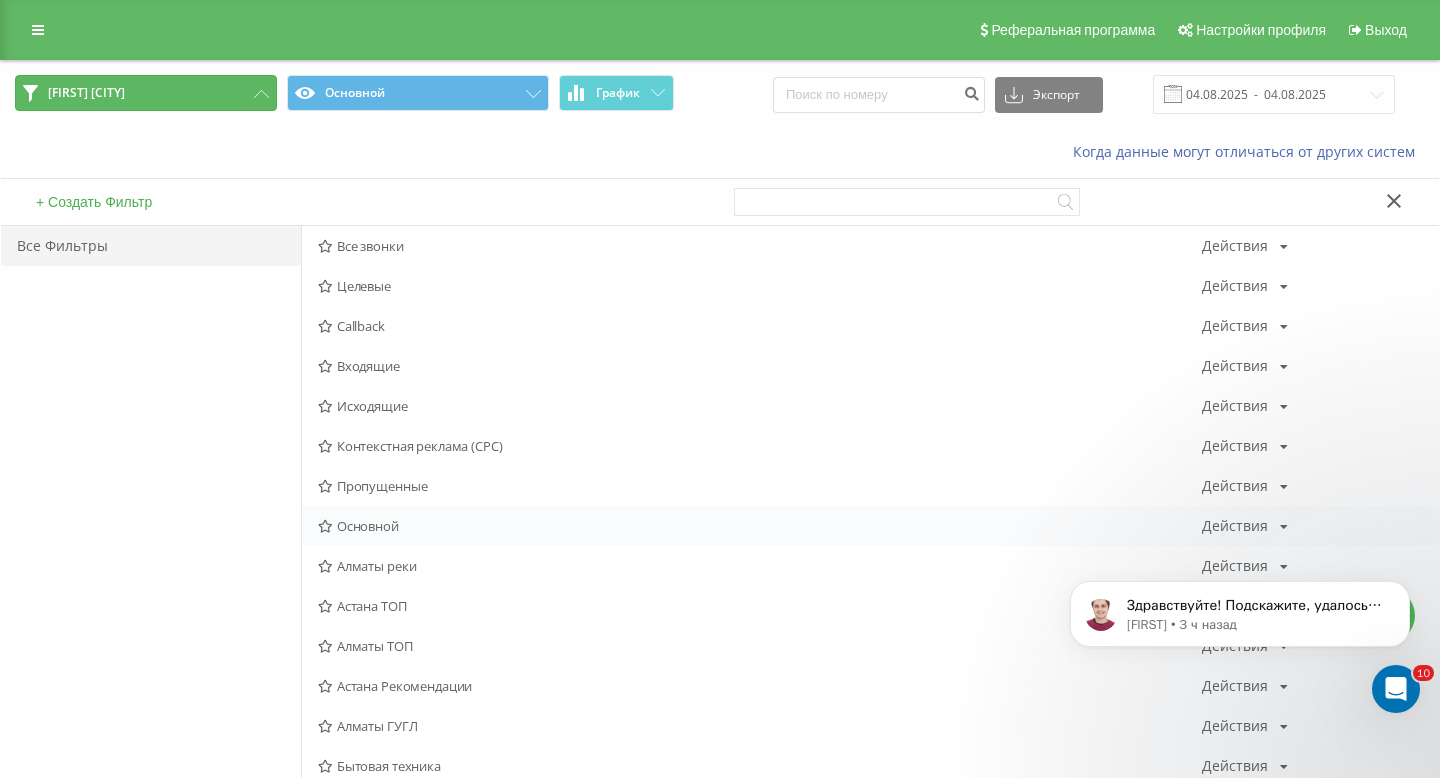 scroll, scrollTop: 0, scrollLeft: 0, axis: both 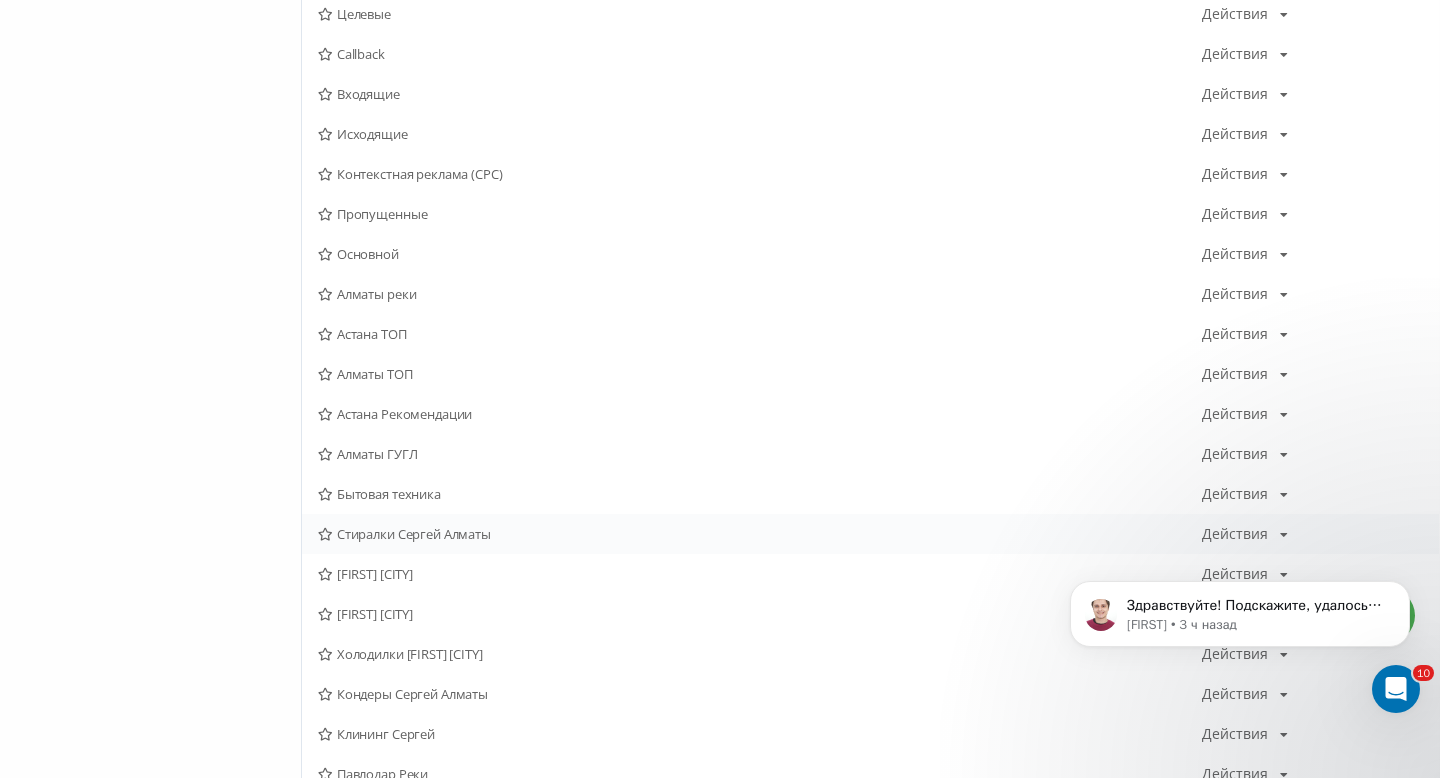 click on "Стиралки Сергей Алматы" at bounding box center (760, 534) 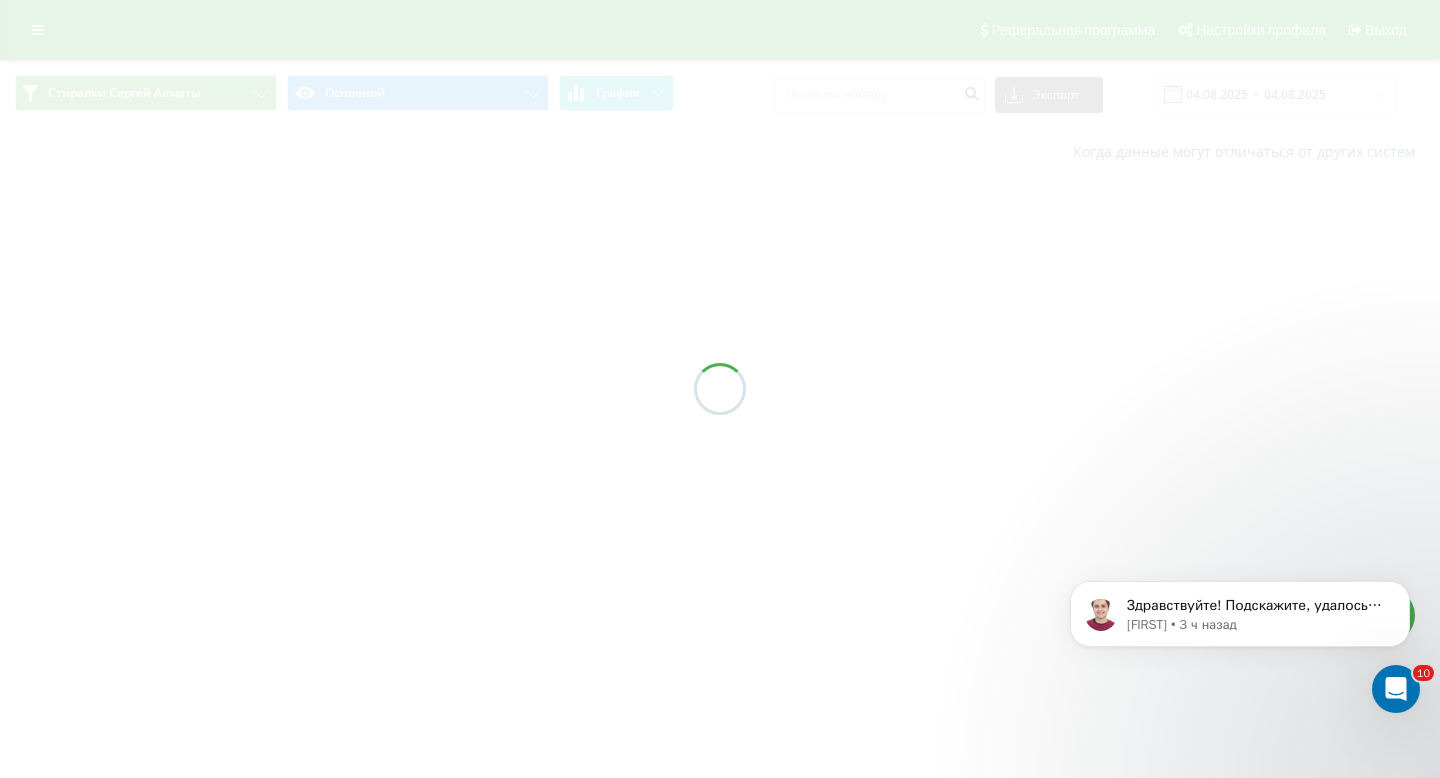 scroll, scrollTop: 0, scrollLeft: 0, axis: both 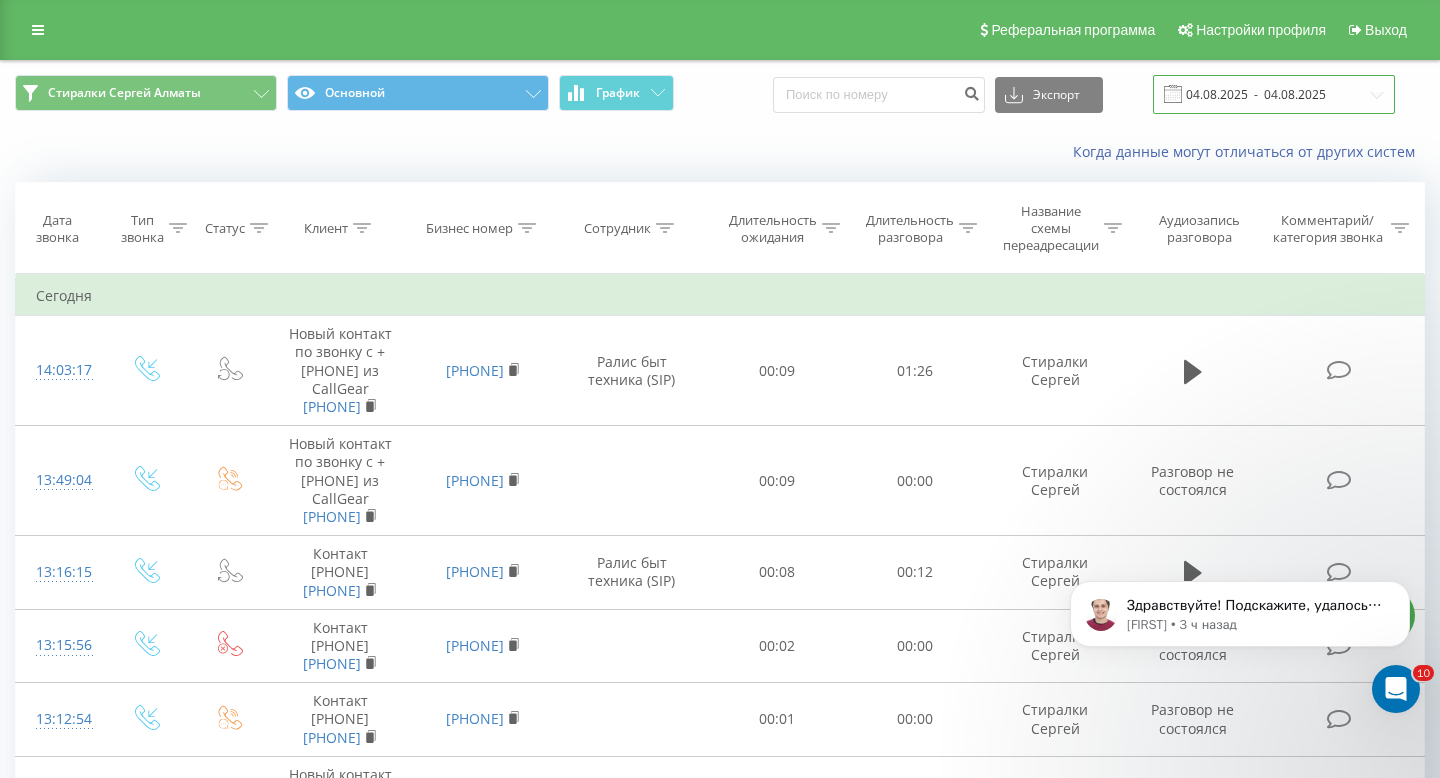 click on "04.08.2025  -  04.08.2025" at bounding box center [1274, 94] 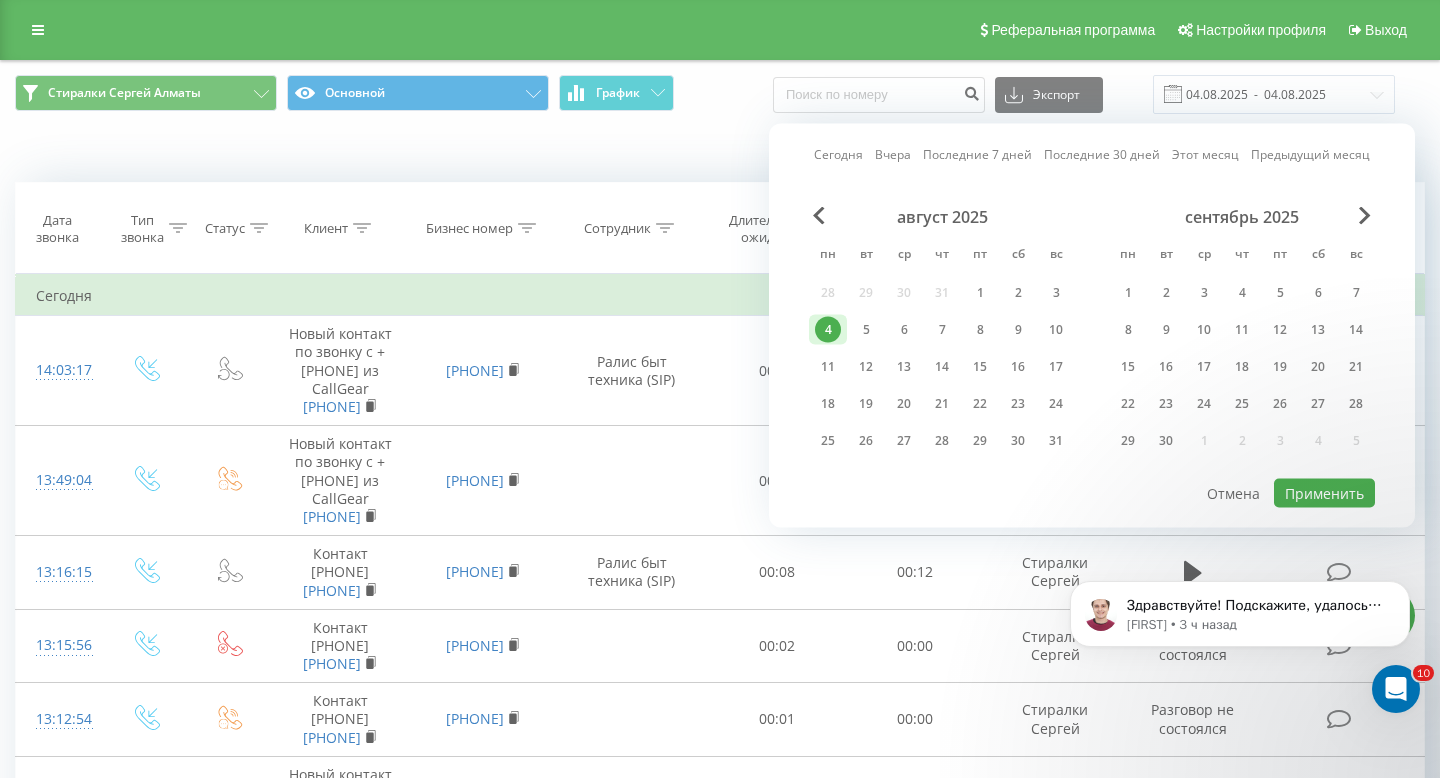 click on "Сегодня Вчера Последние 7 дней Последние 30 дней Этот месяц Предыдущий месяц" at bounding box center [1092, 155] 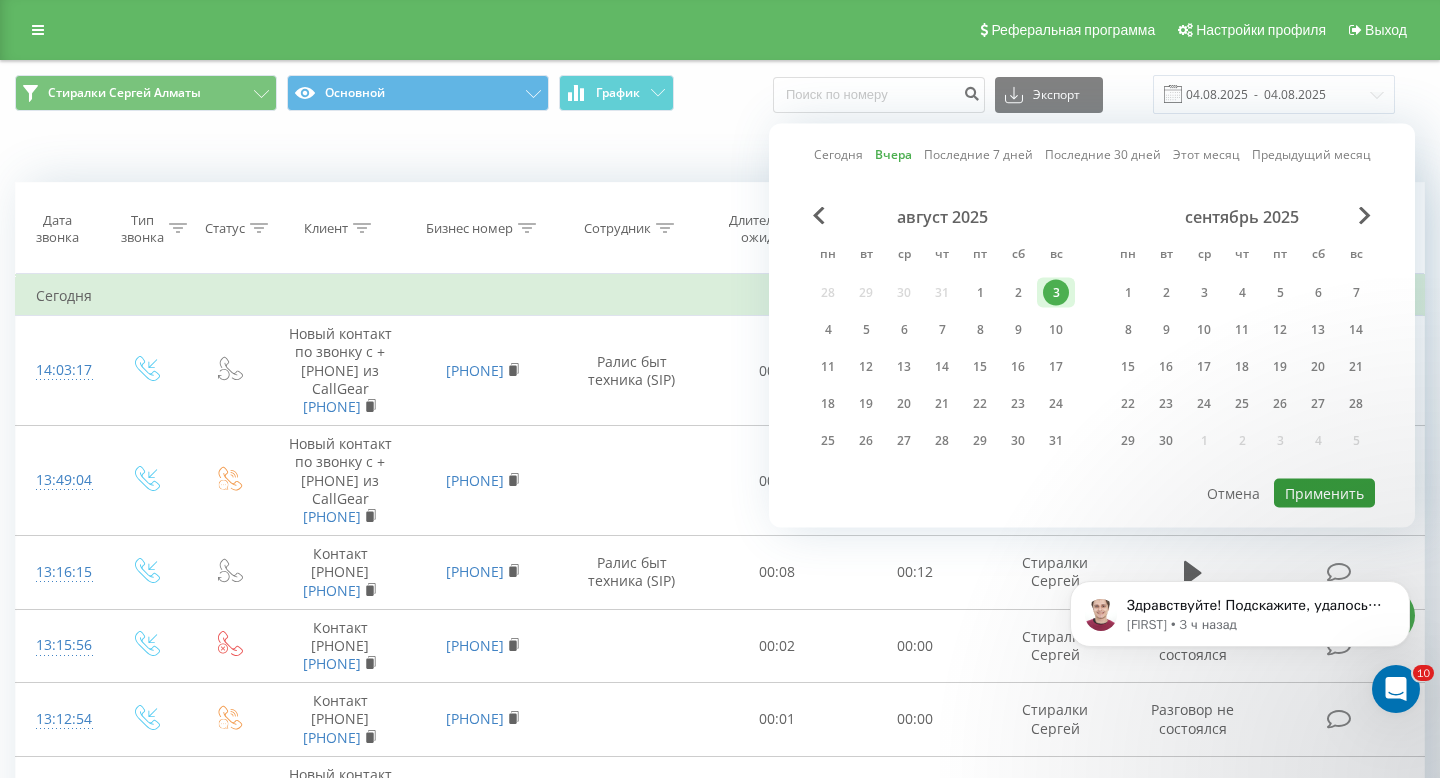 click on "Применить" at bounding box center [1324, 493] 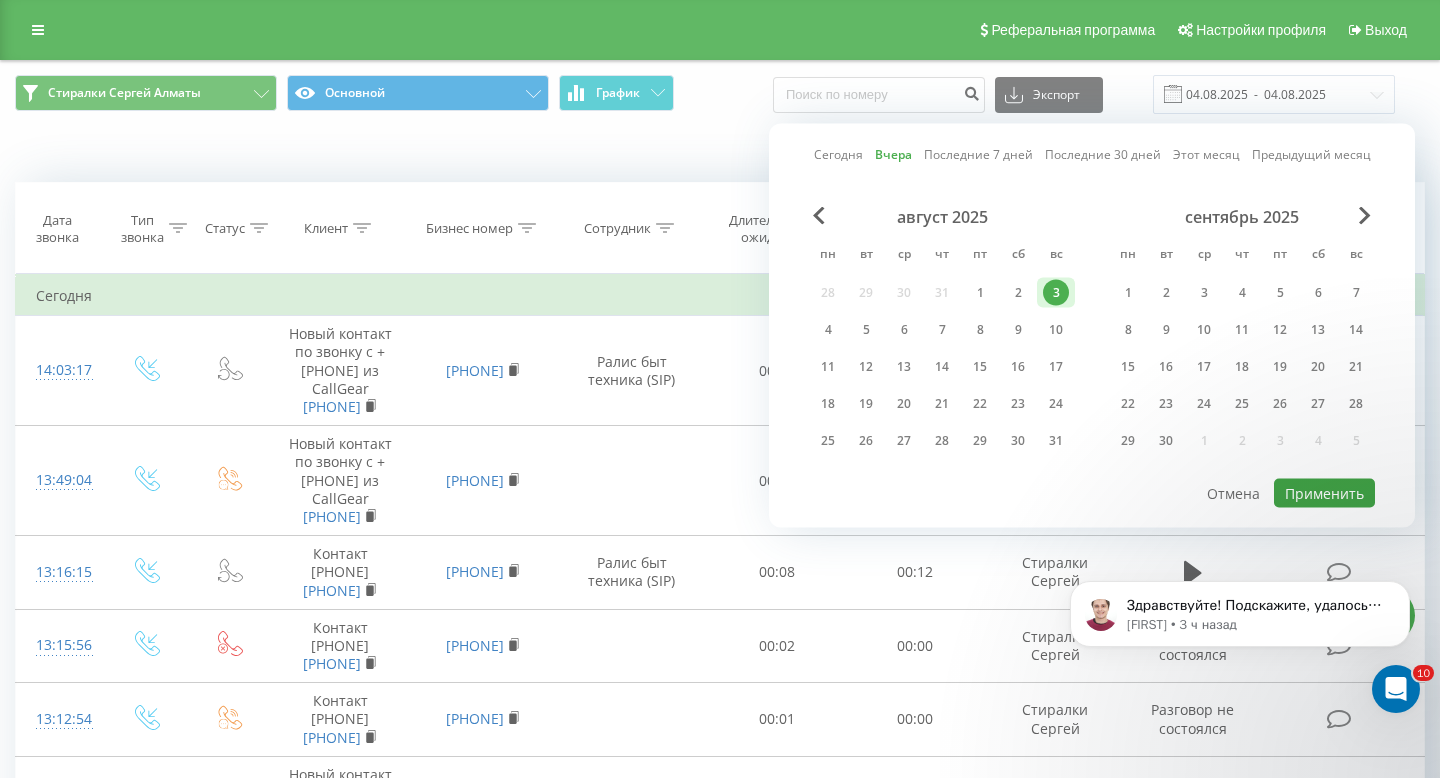 type on "03.08.2025  -  03.08.2025" 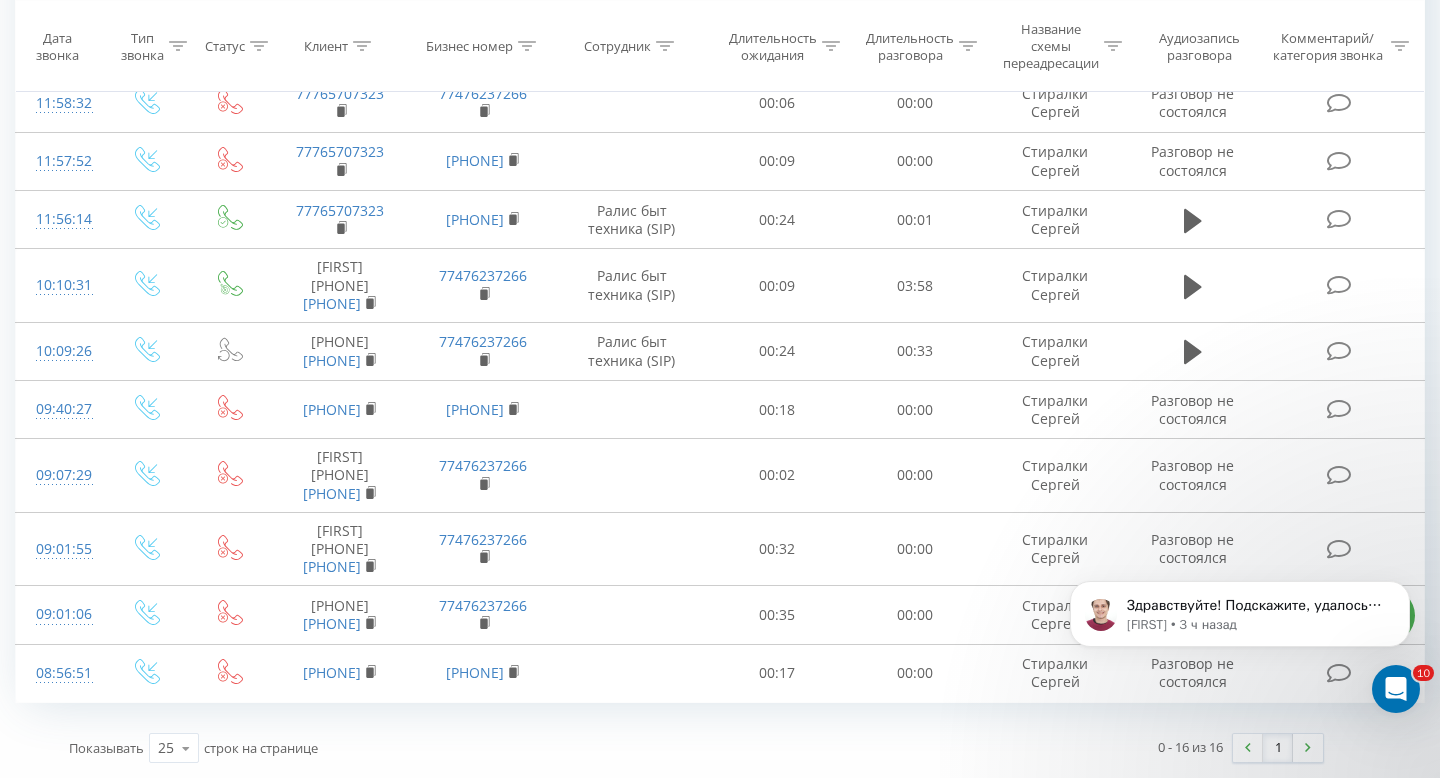 scroll, scrollTop: 0, scrollLeft: 0, axis: both 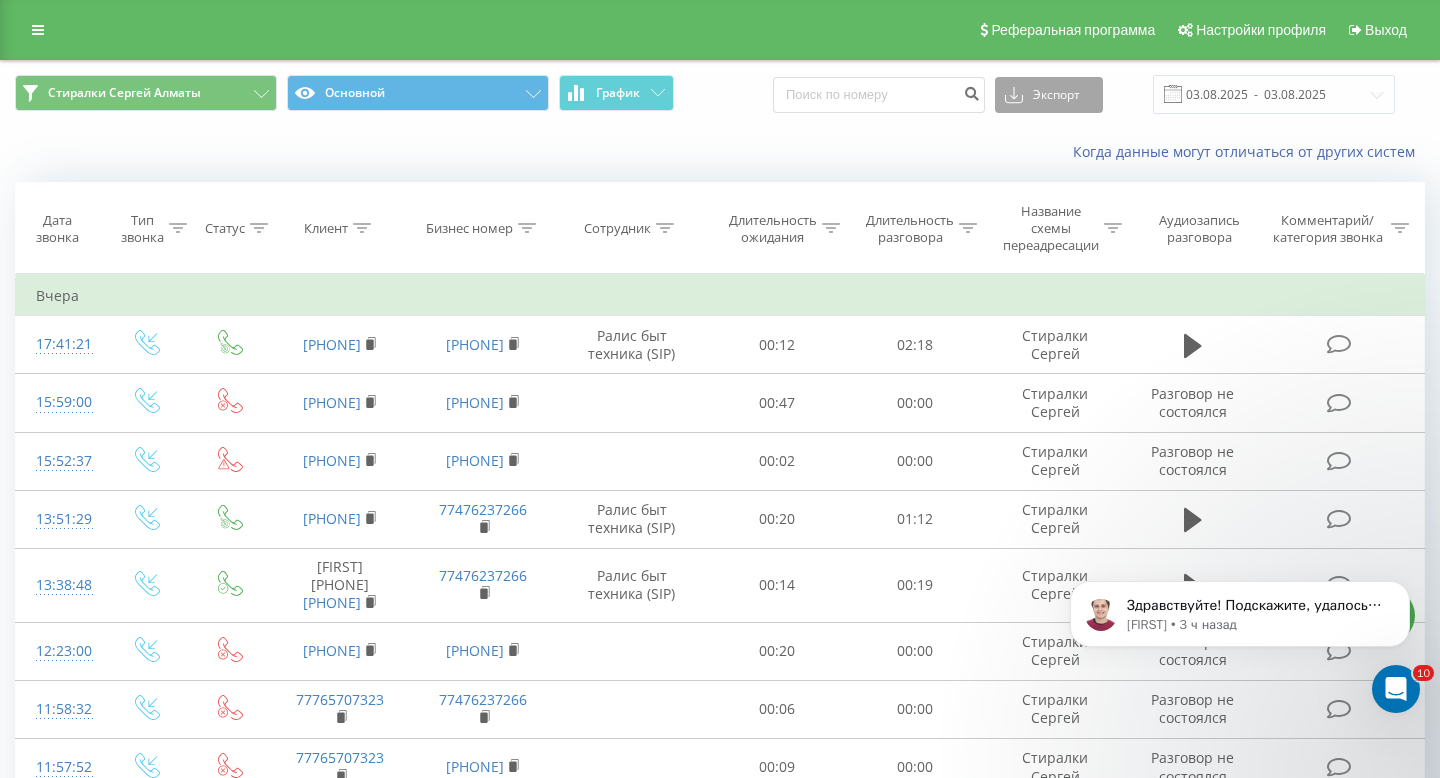 click on "Экспорт" at bounding box center [1049, 95] 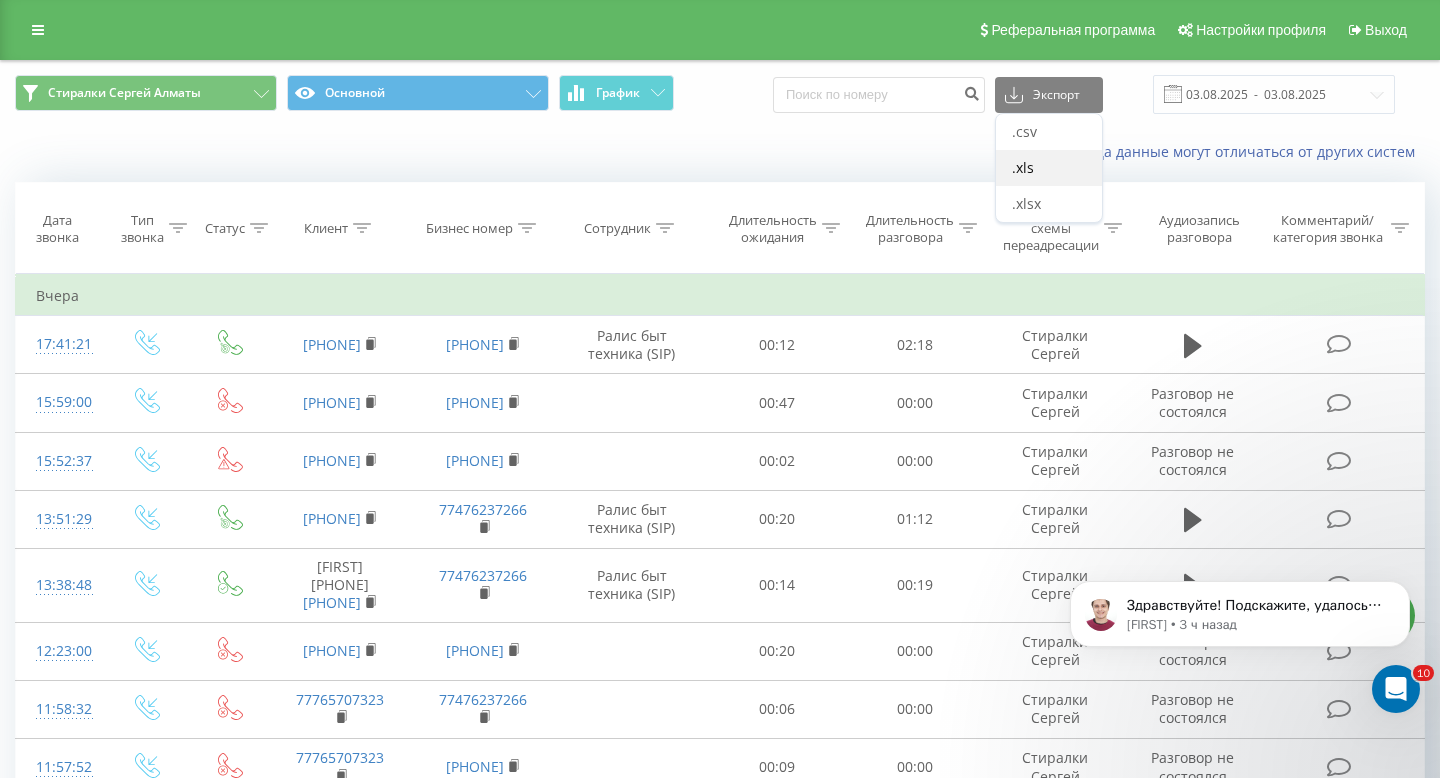 click on ".xls" at bounding box center (1023, 167) 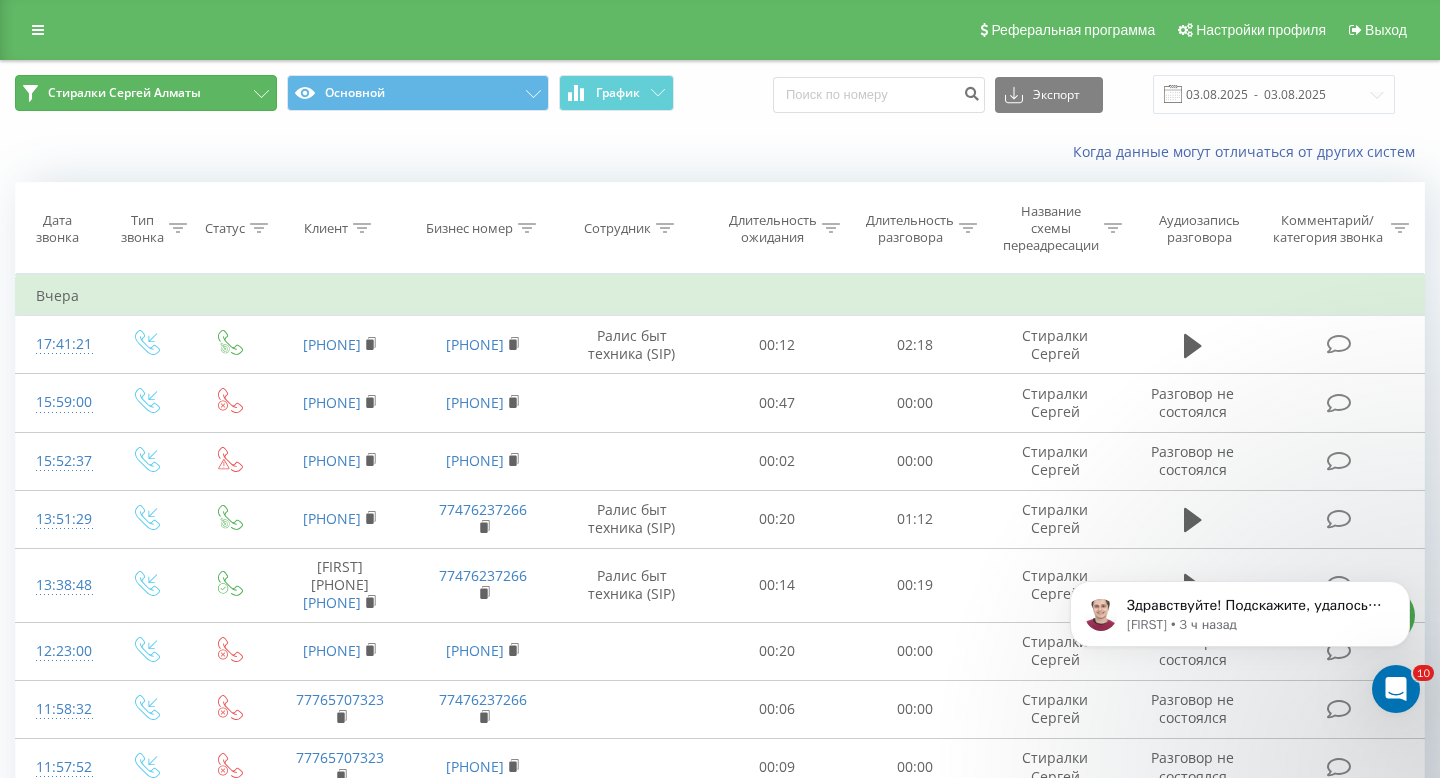 click on "Стиралки Сергей Алматы" at bounding box center (146, 93) 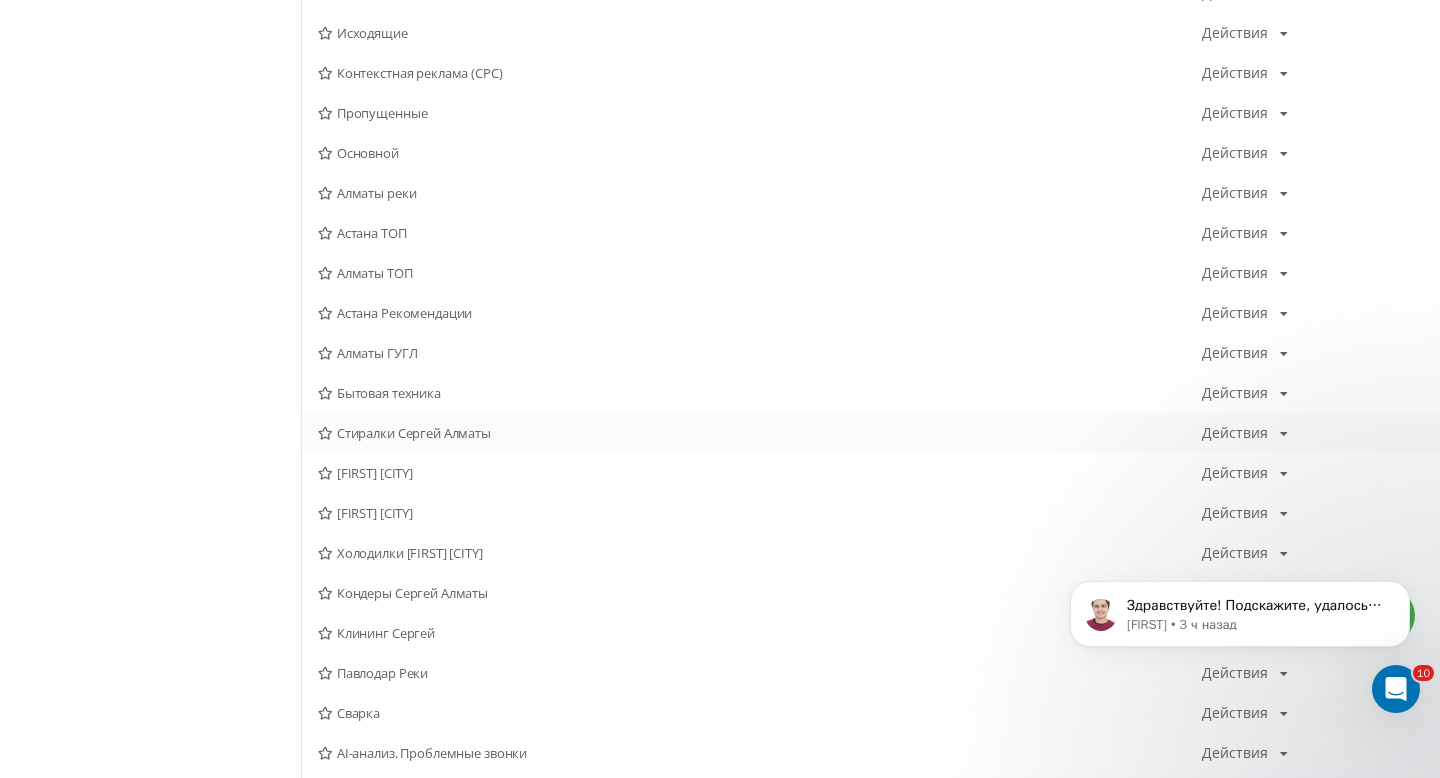 scroll, scrollTop: 380, scrollLeft: 0, axis: vertical 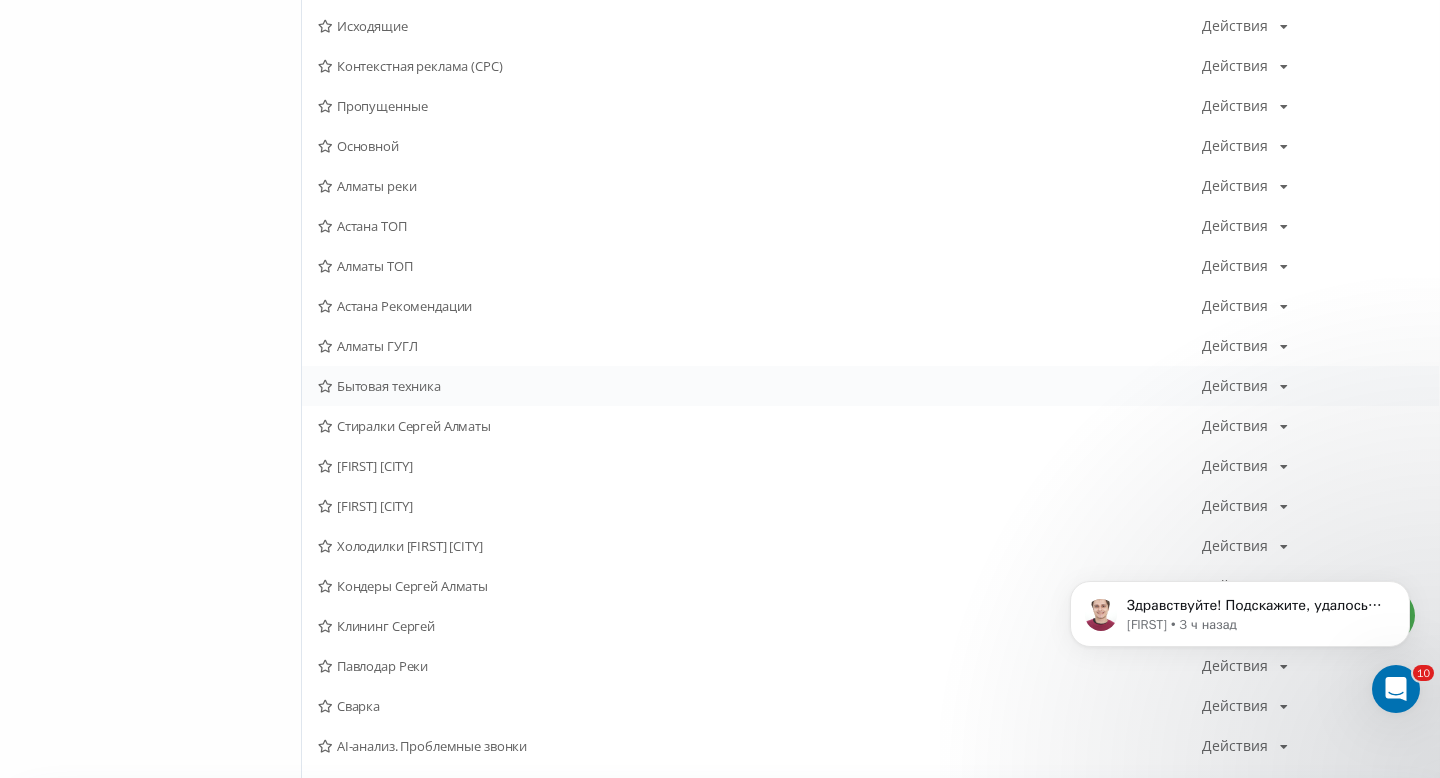 click on "Бытовая техника Действия Редактировать Копировать Удалить По умолчанию Поделиться" at bounding box center (870, 386) 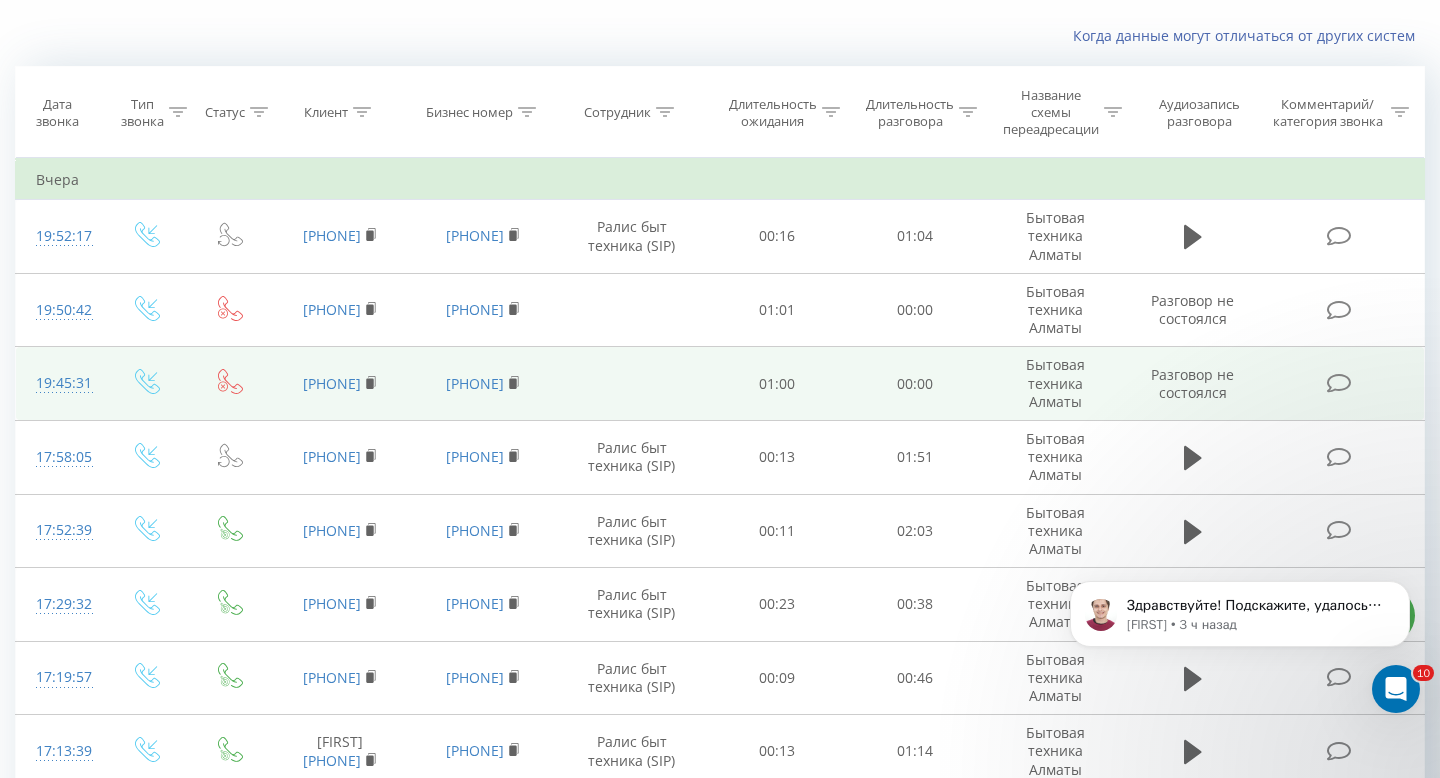 scroll, scrollTop: 0, scrollLeft: 0, axis: both 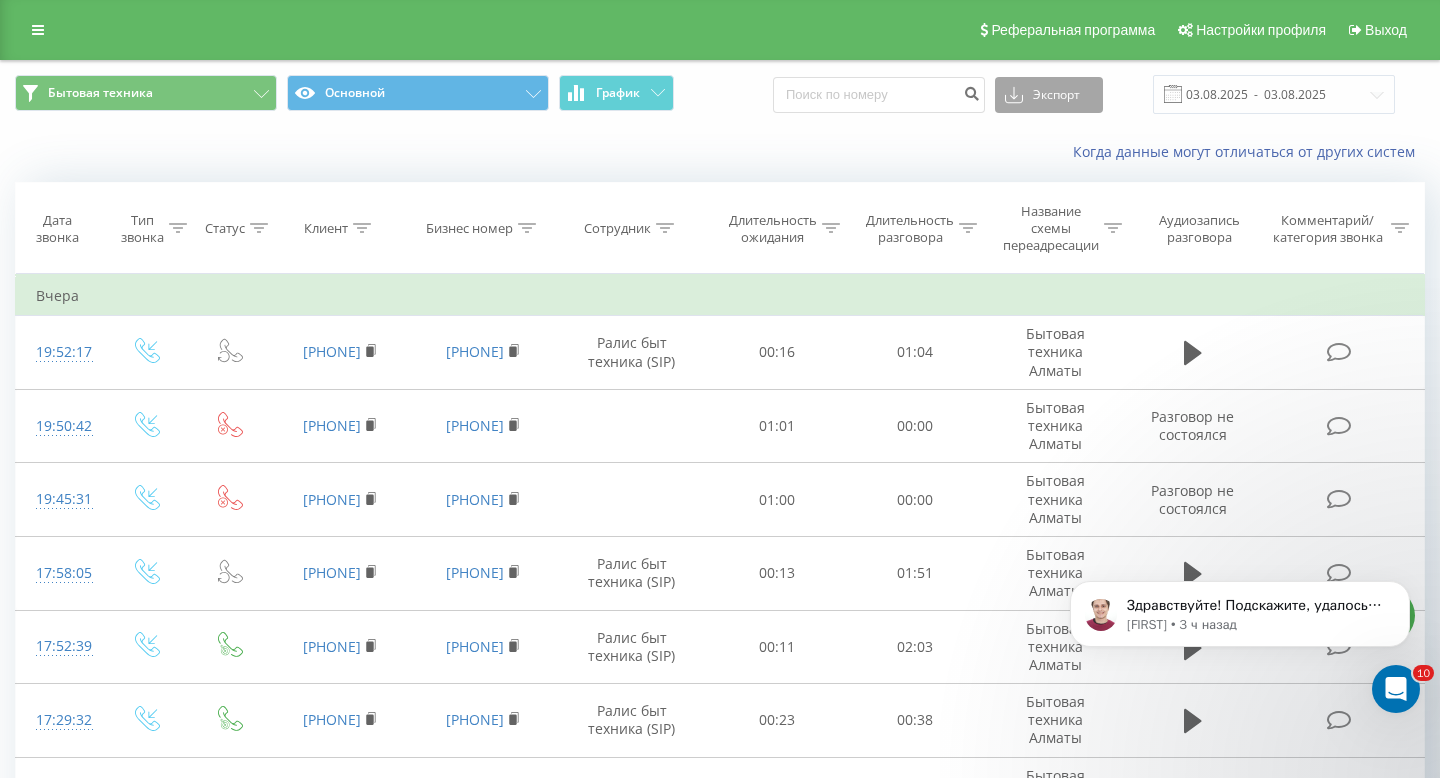 click on "Экспорт" at bounding box center [1049, 95] 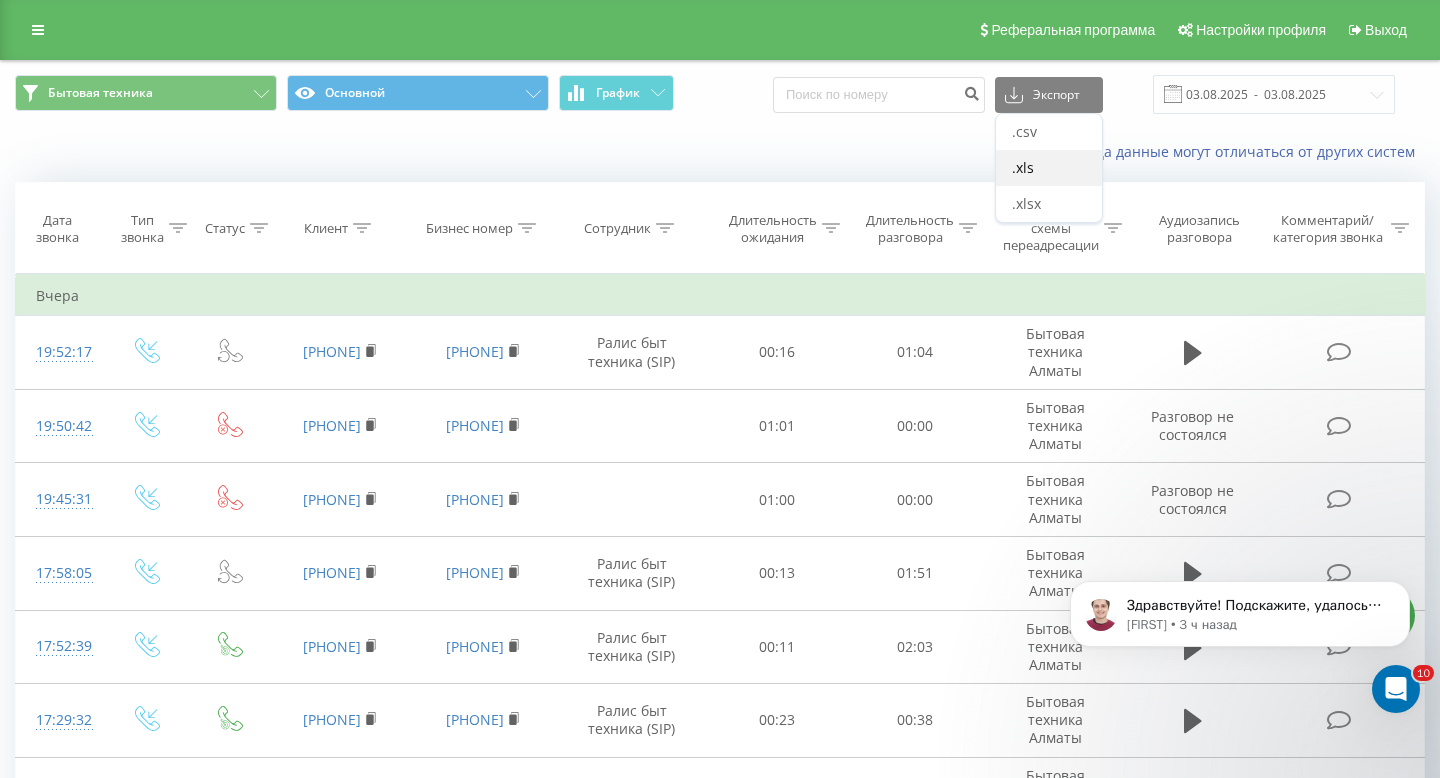 click on ".xls" at bounding box center (1049, 168) 